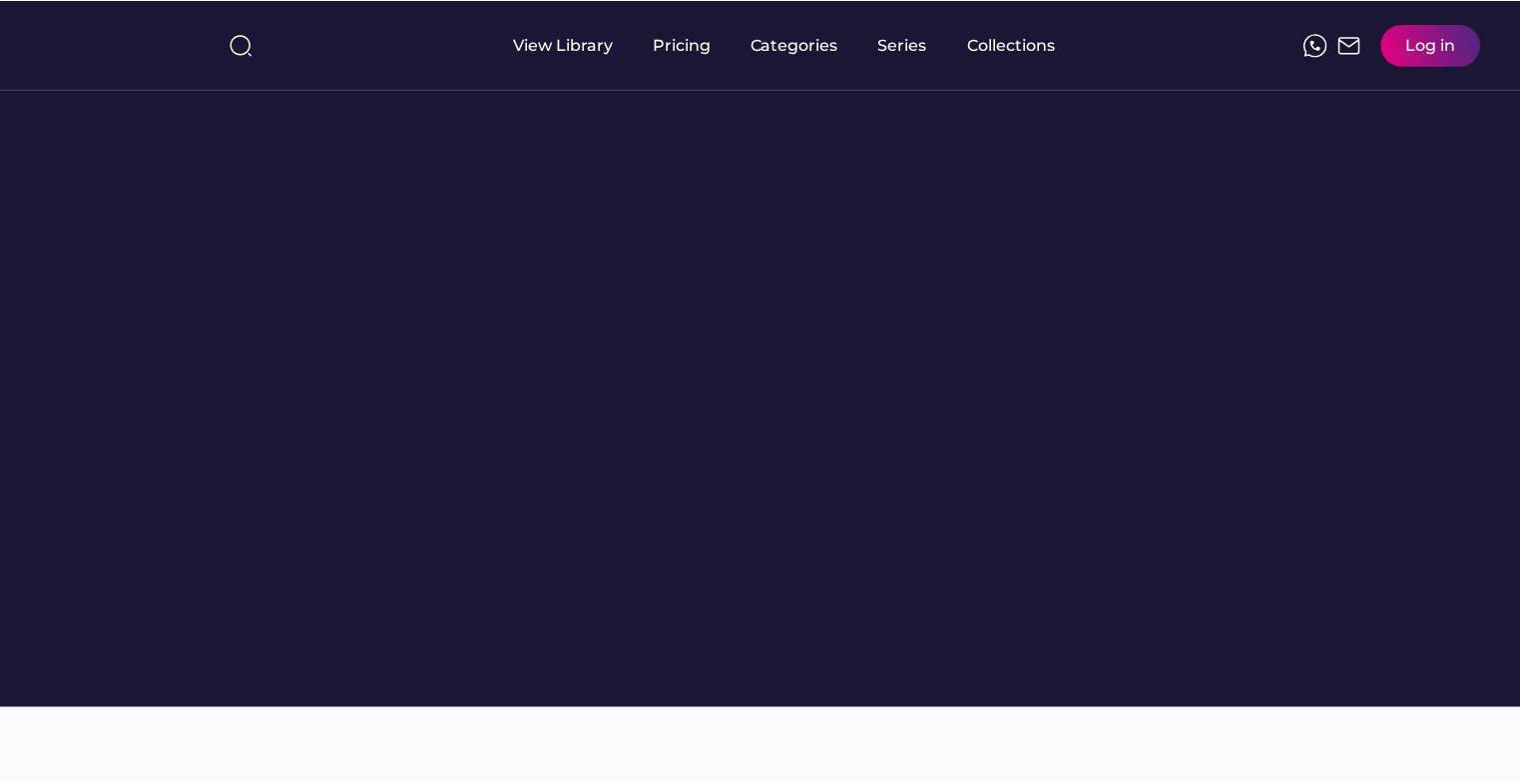 scroll, scrollTop: 0, scrollLeft: 0, axis: both 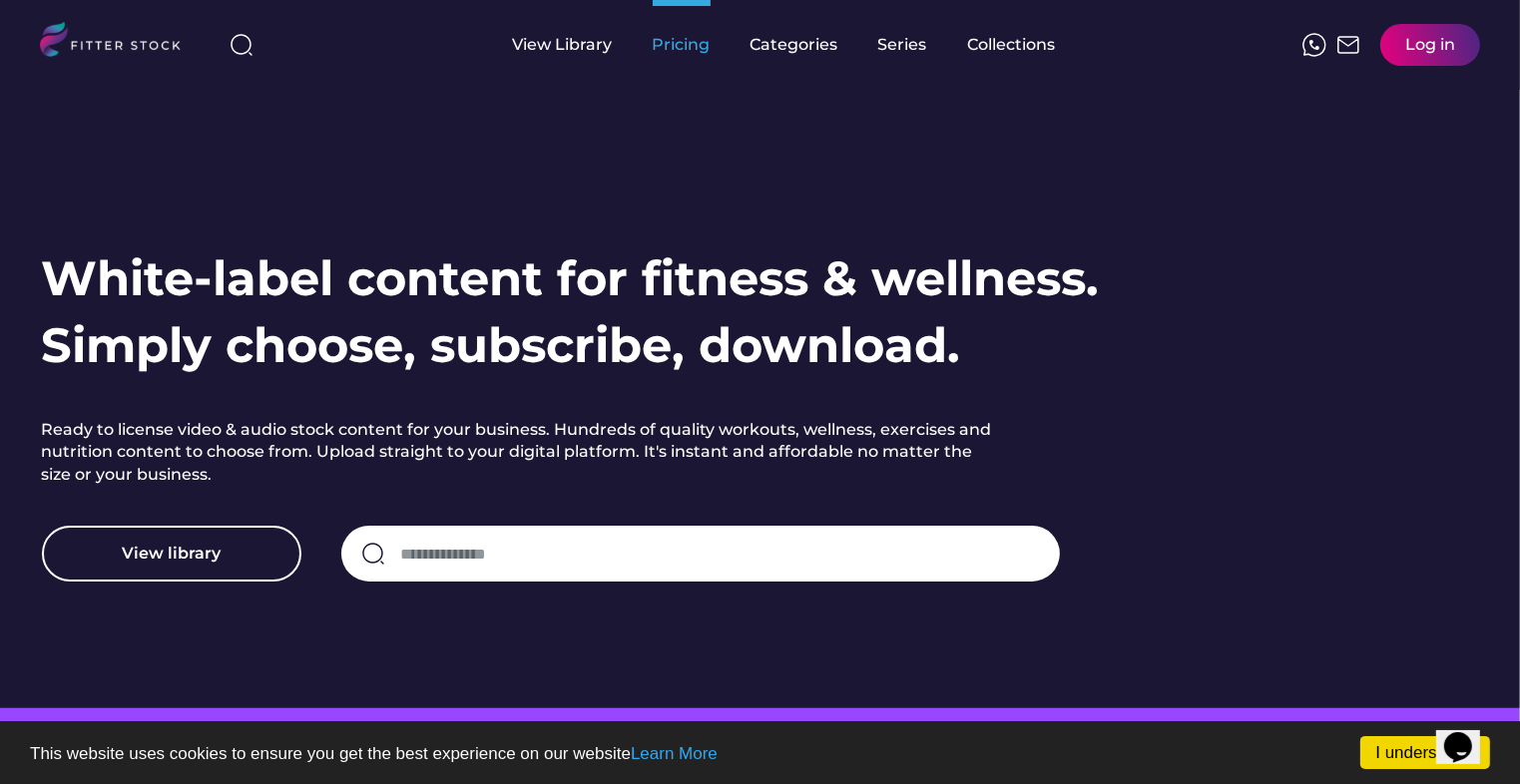 click on "Pricing" at bounding box center (682, 45) 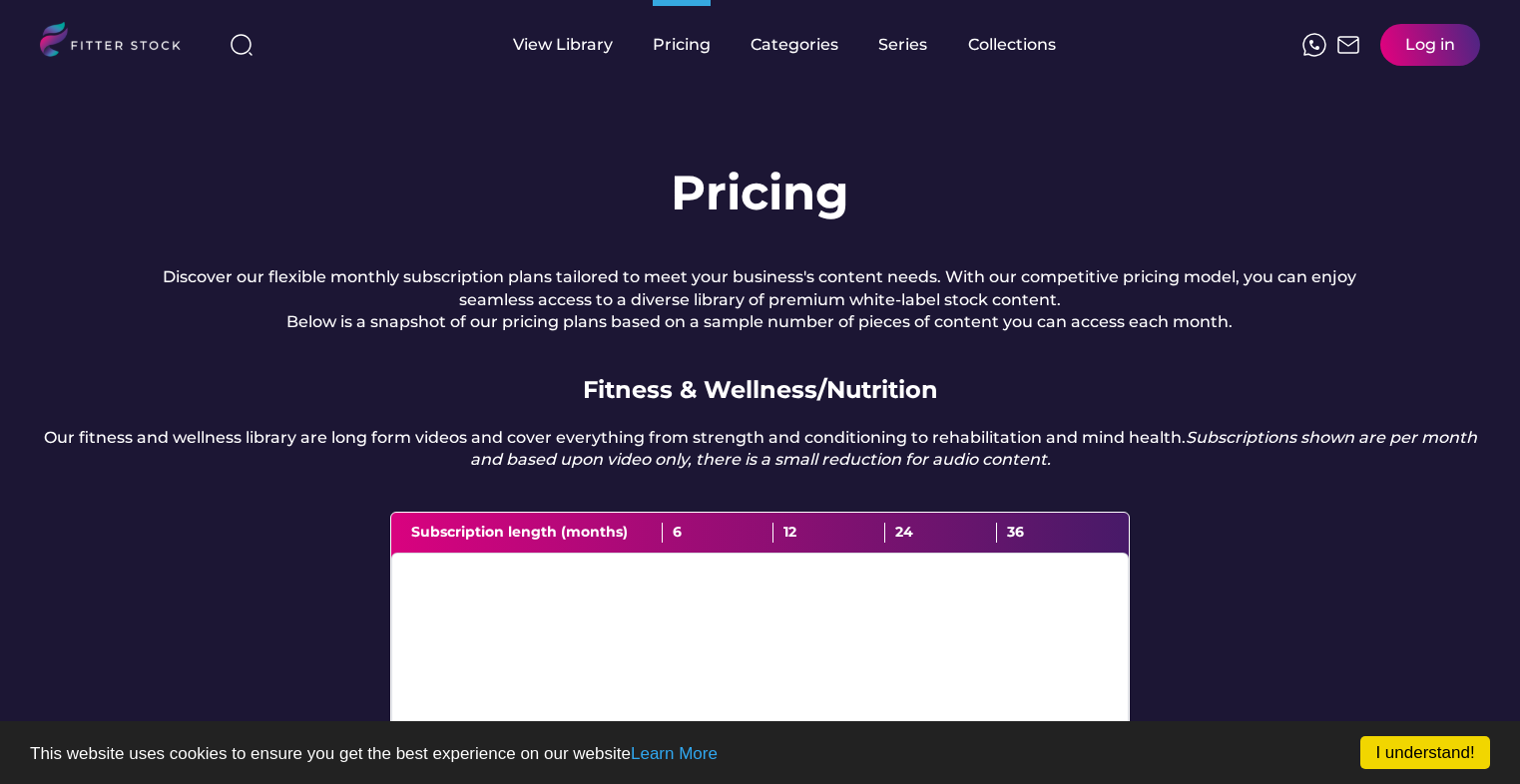 scroll, scrollTop: 0, scrollLeft: 0, axis: both 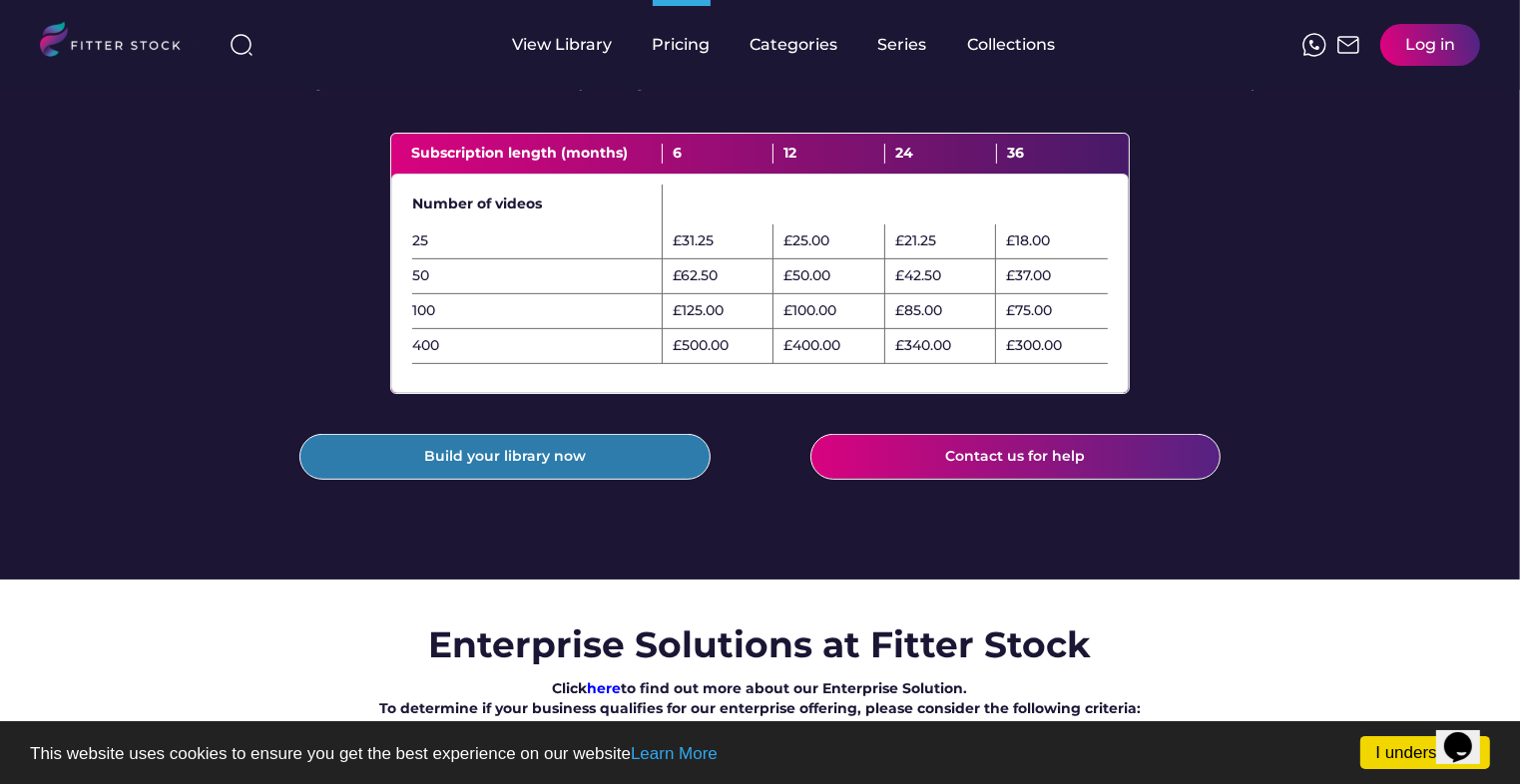 click on "Build your library now" at bounding box center (505, 457) 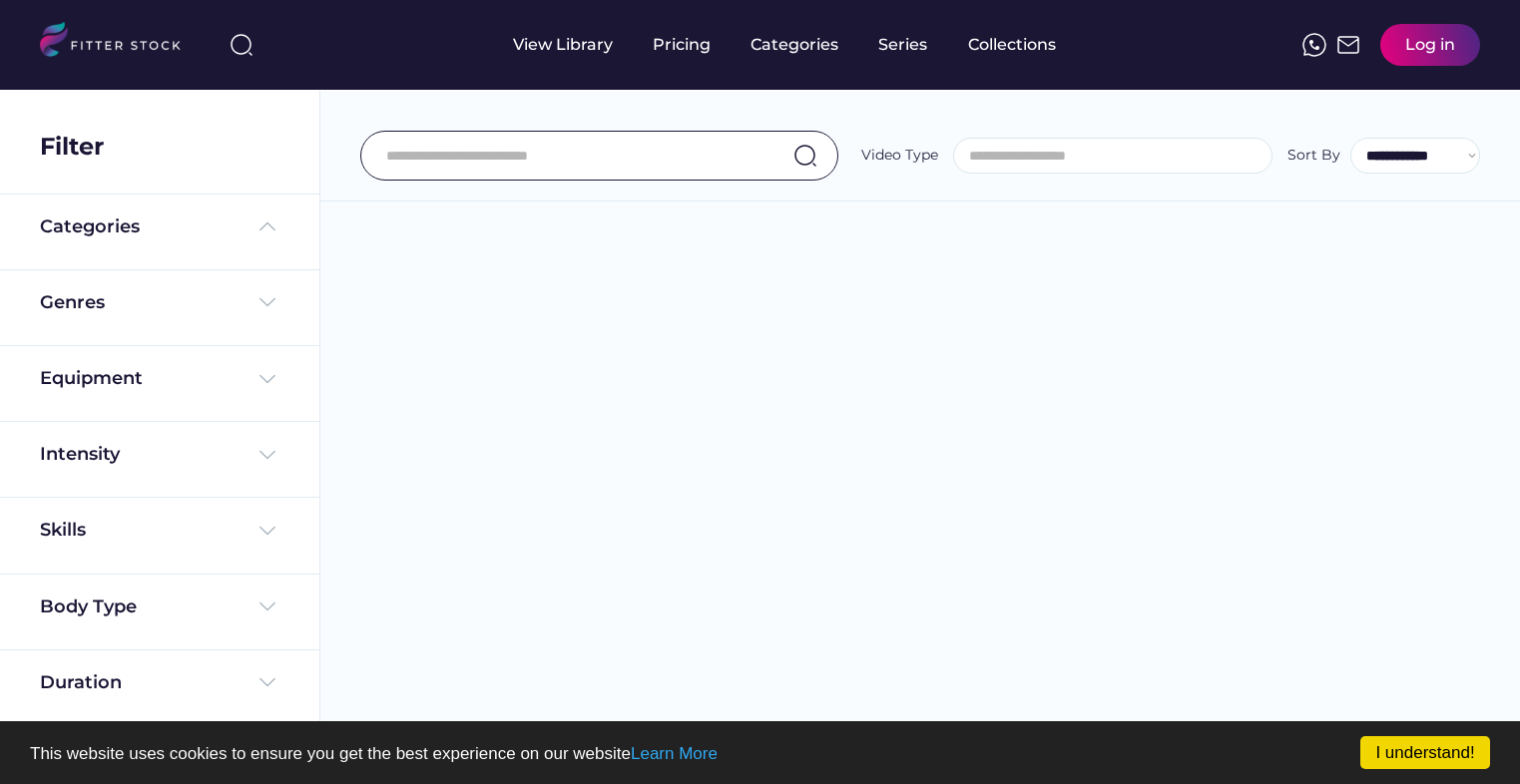 select 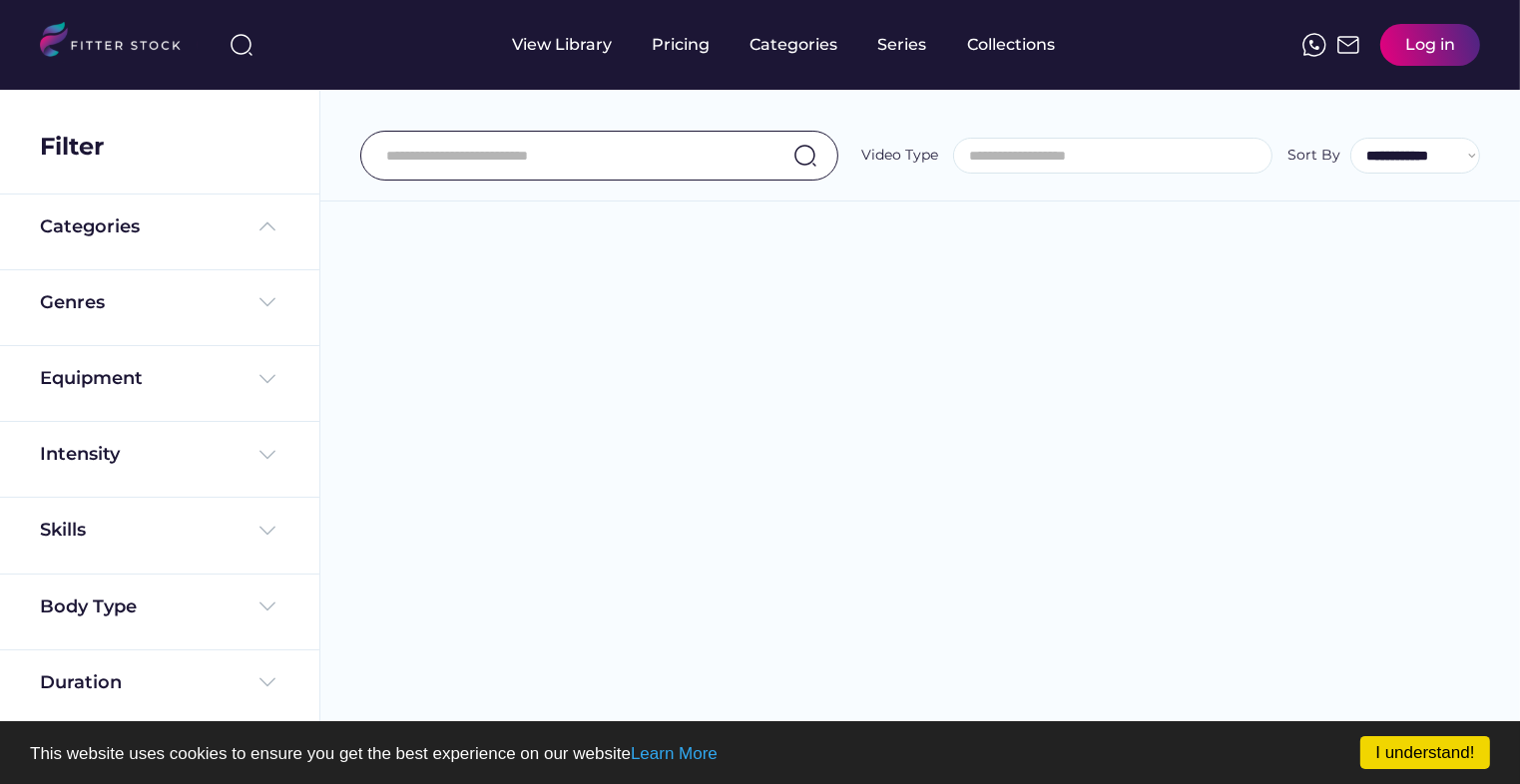 scroll, scrollTop: 0, scrollLeft: 0, axis: both 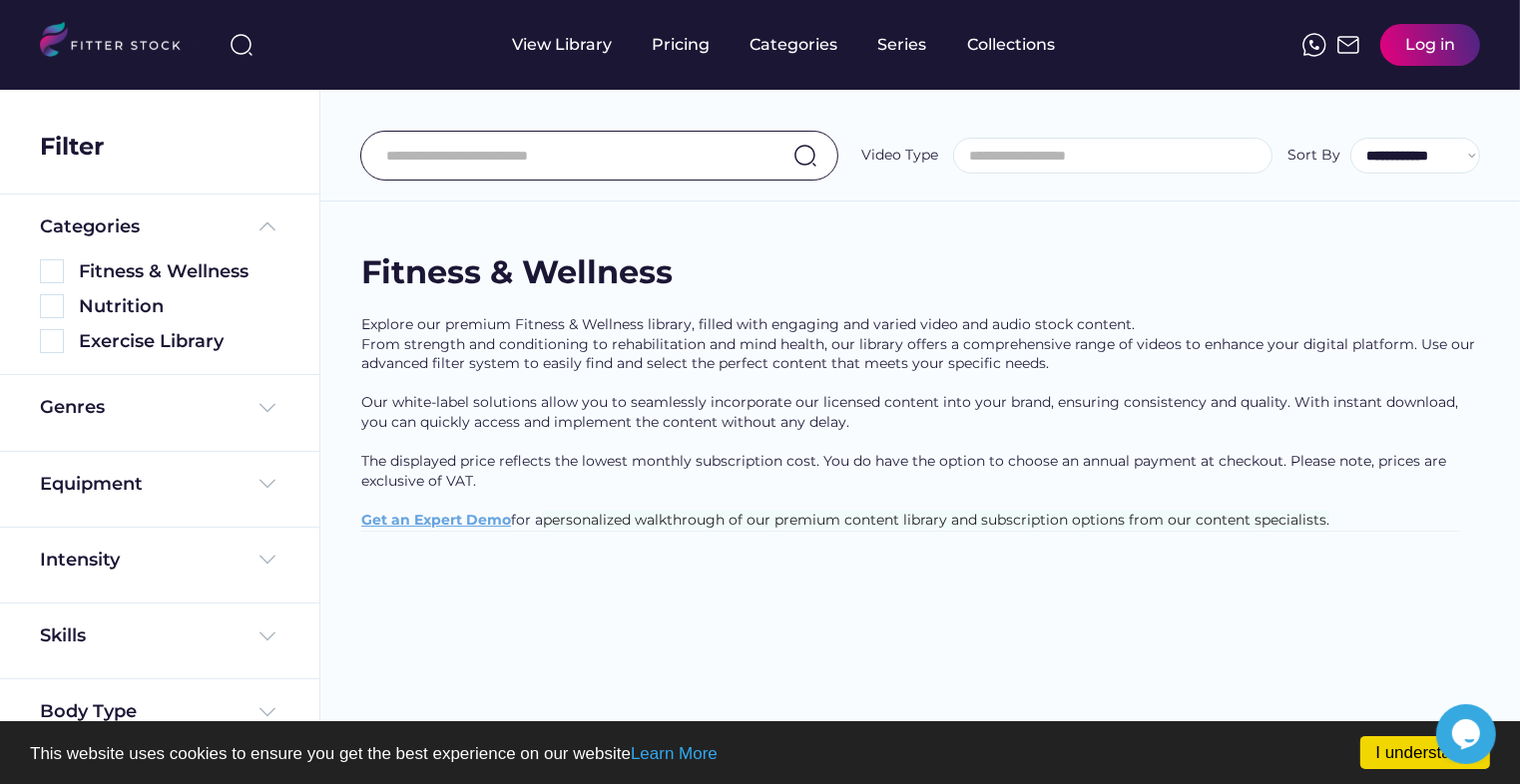 select on "**********" 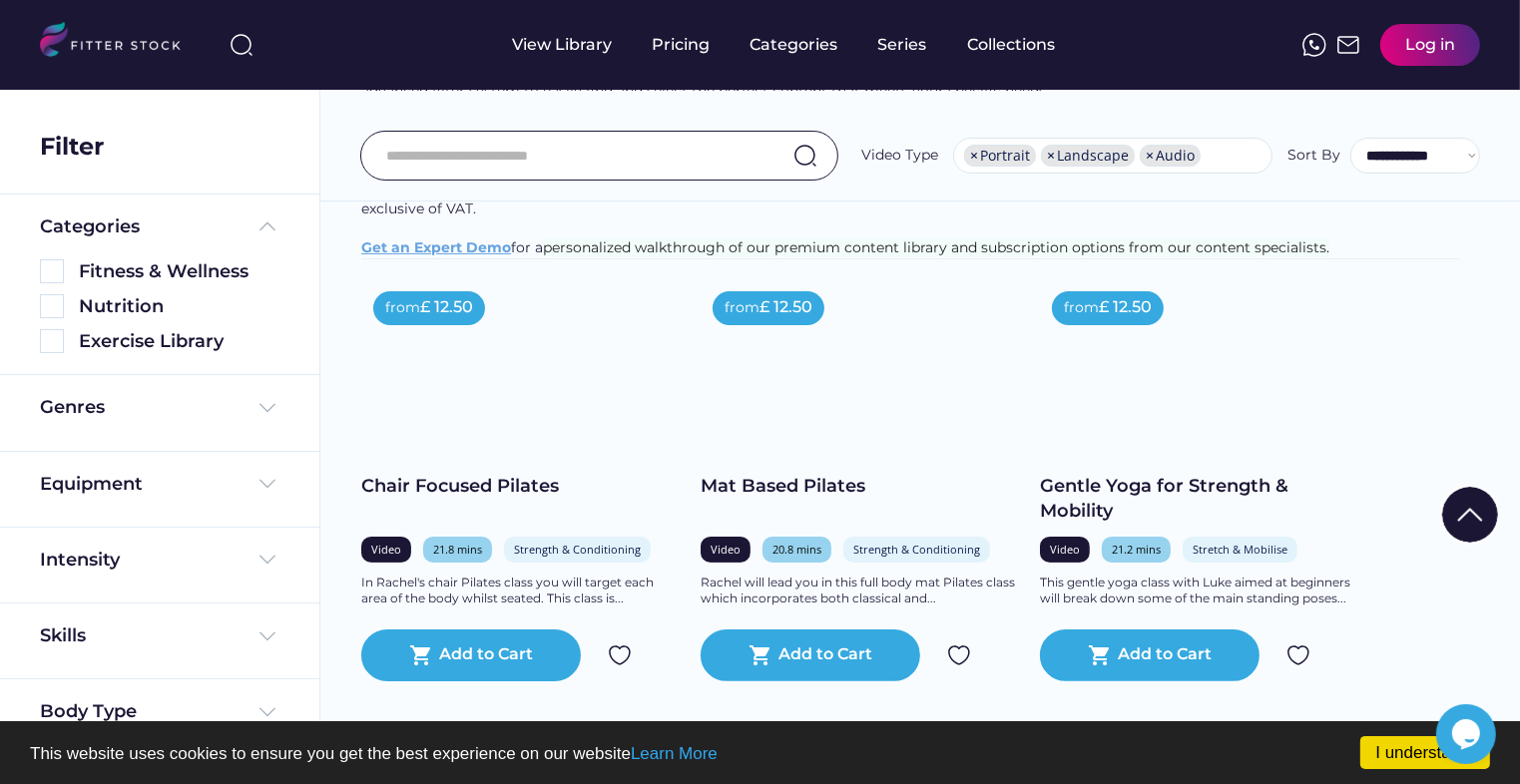 scroll, scrollTop: 299, scrollLeft: 0, axis: vertical 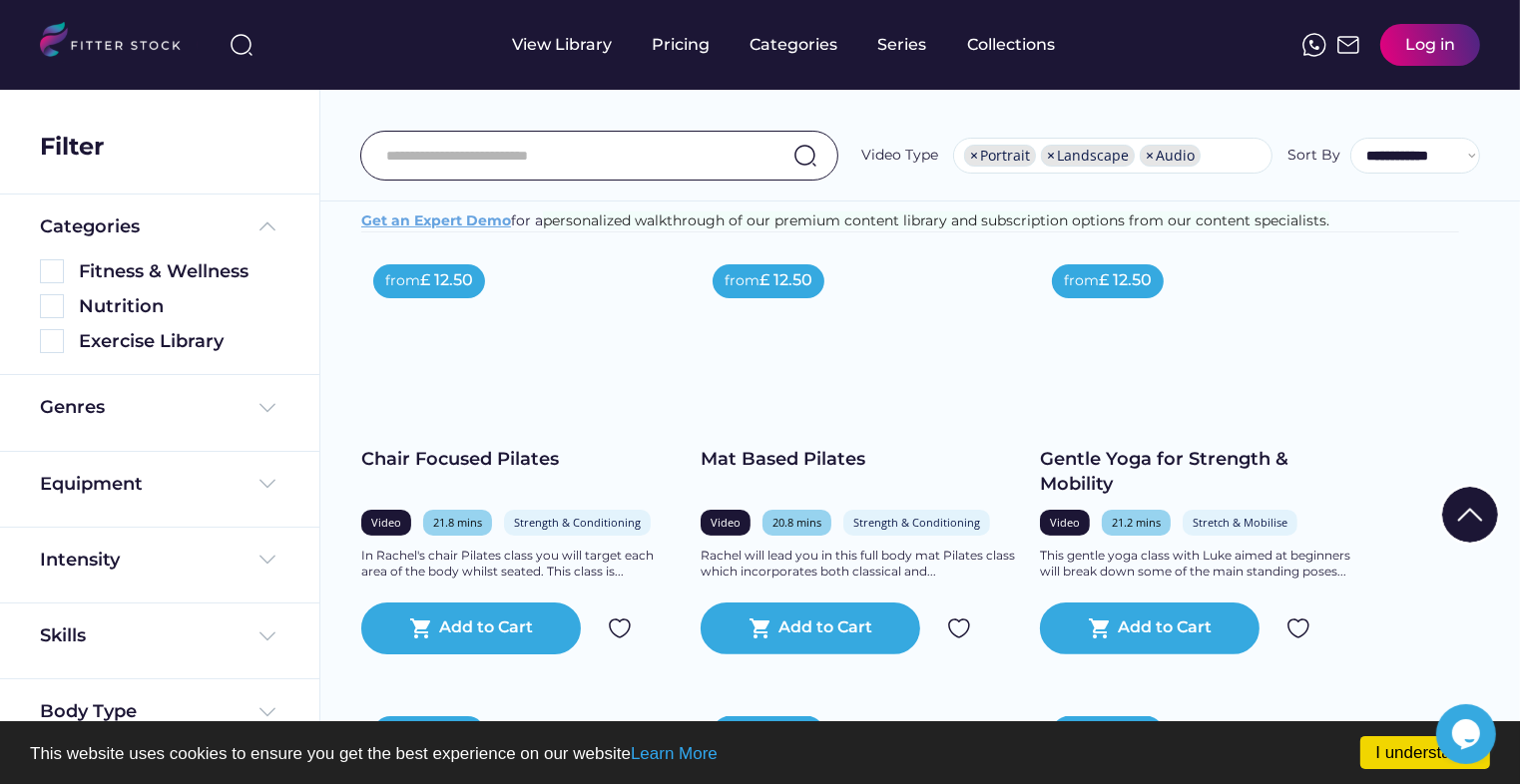 click at bounding box center (582, 156) 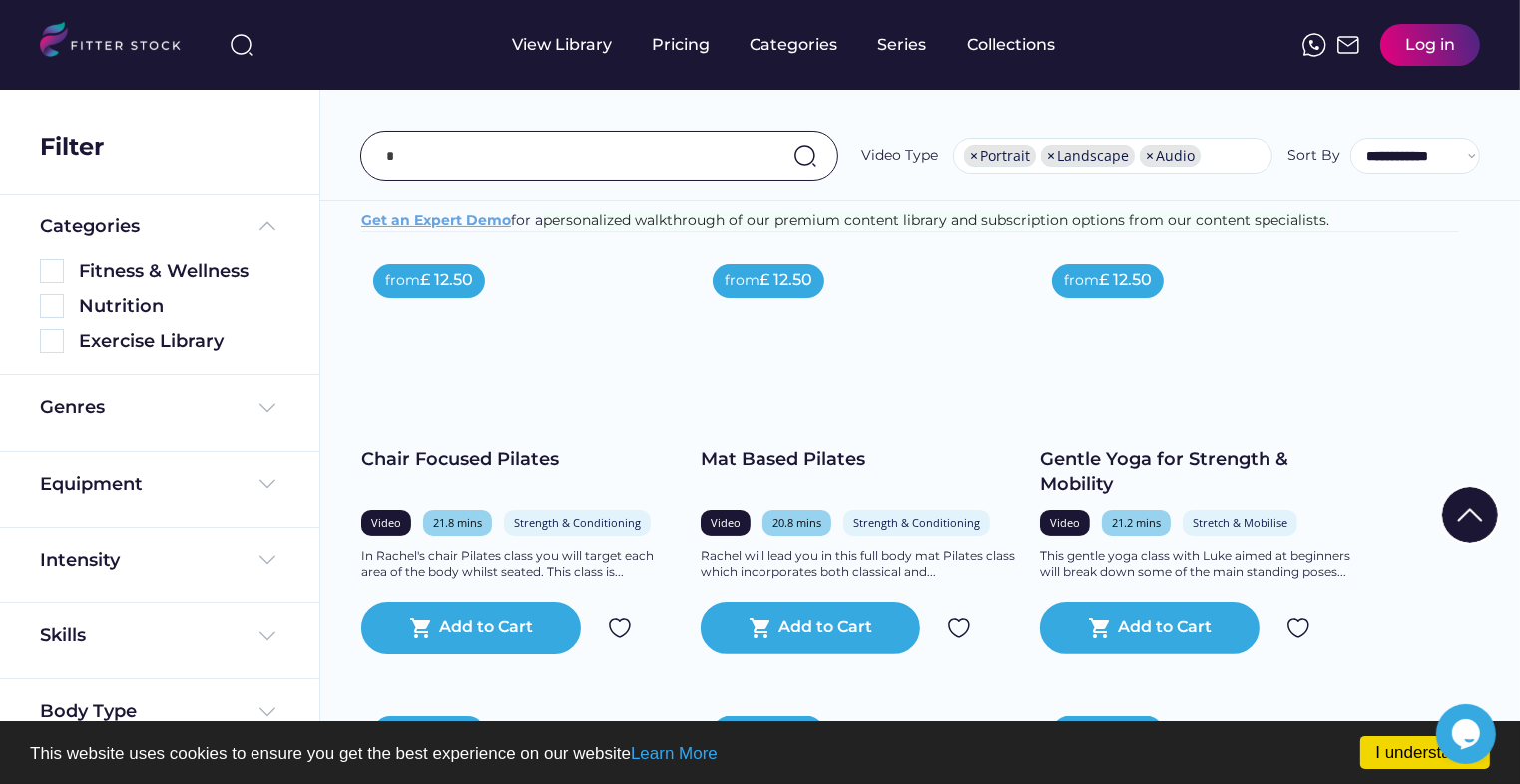scroll, scrollTop: 798, scrollLeft: 0, axis: vertical 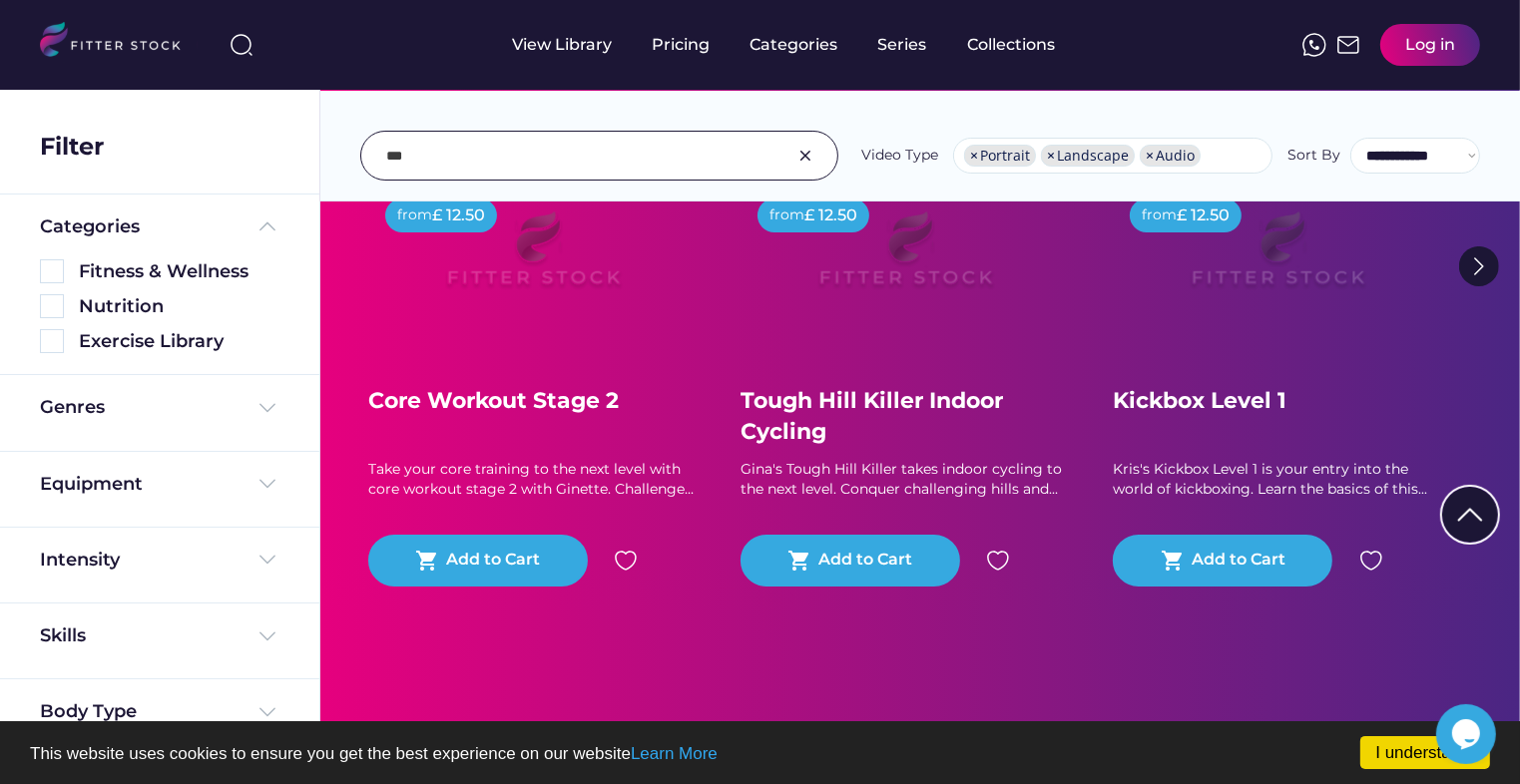 type on "***" 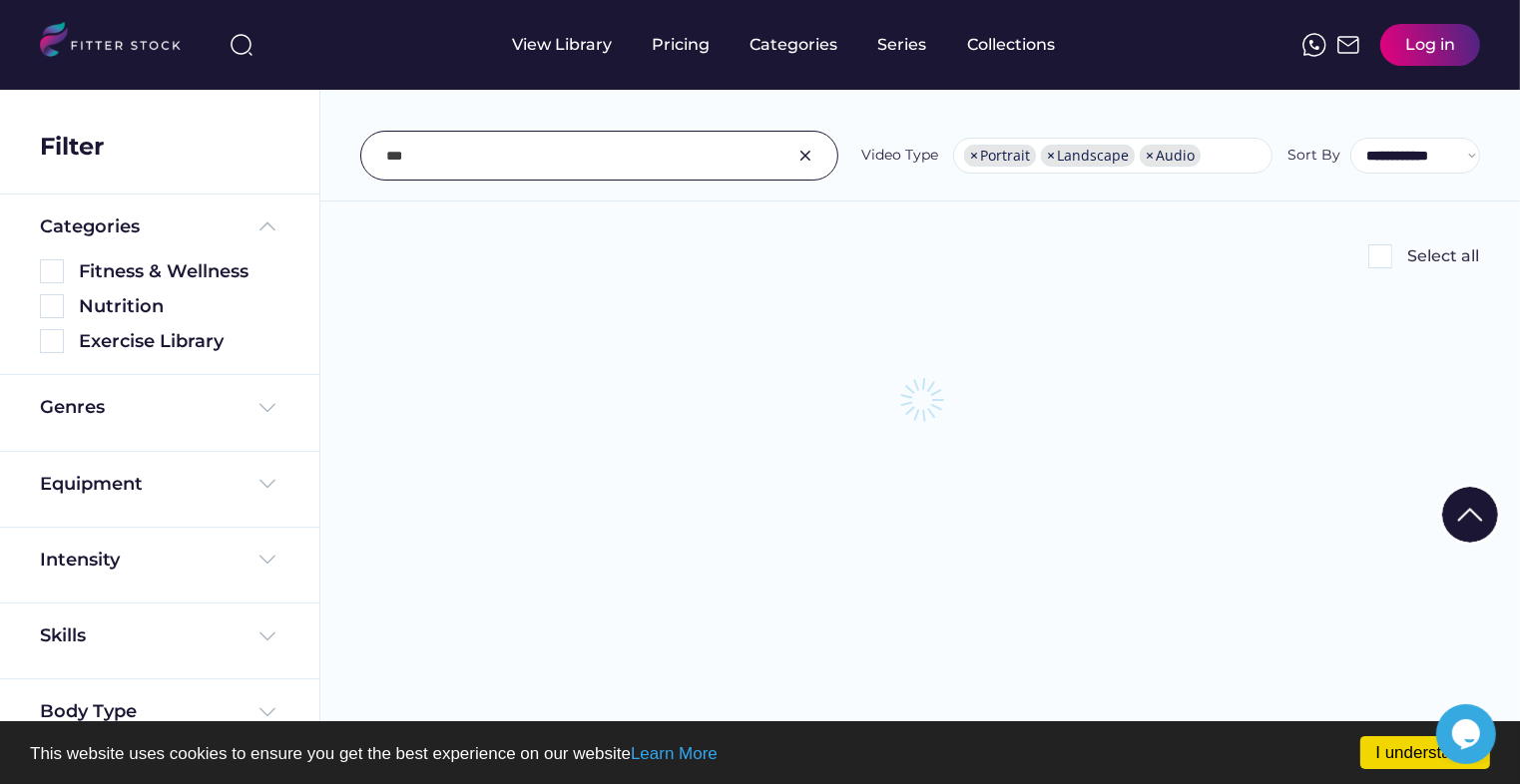 scroll, scrollTop: 0, scrollLeft: 0, axis: both 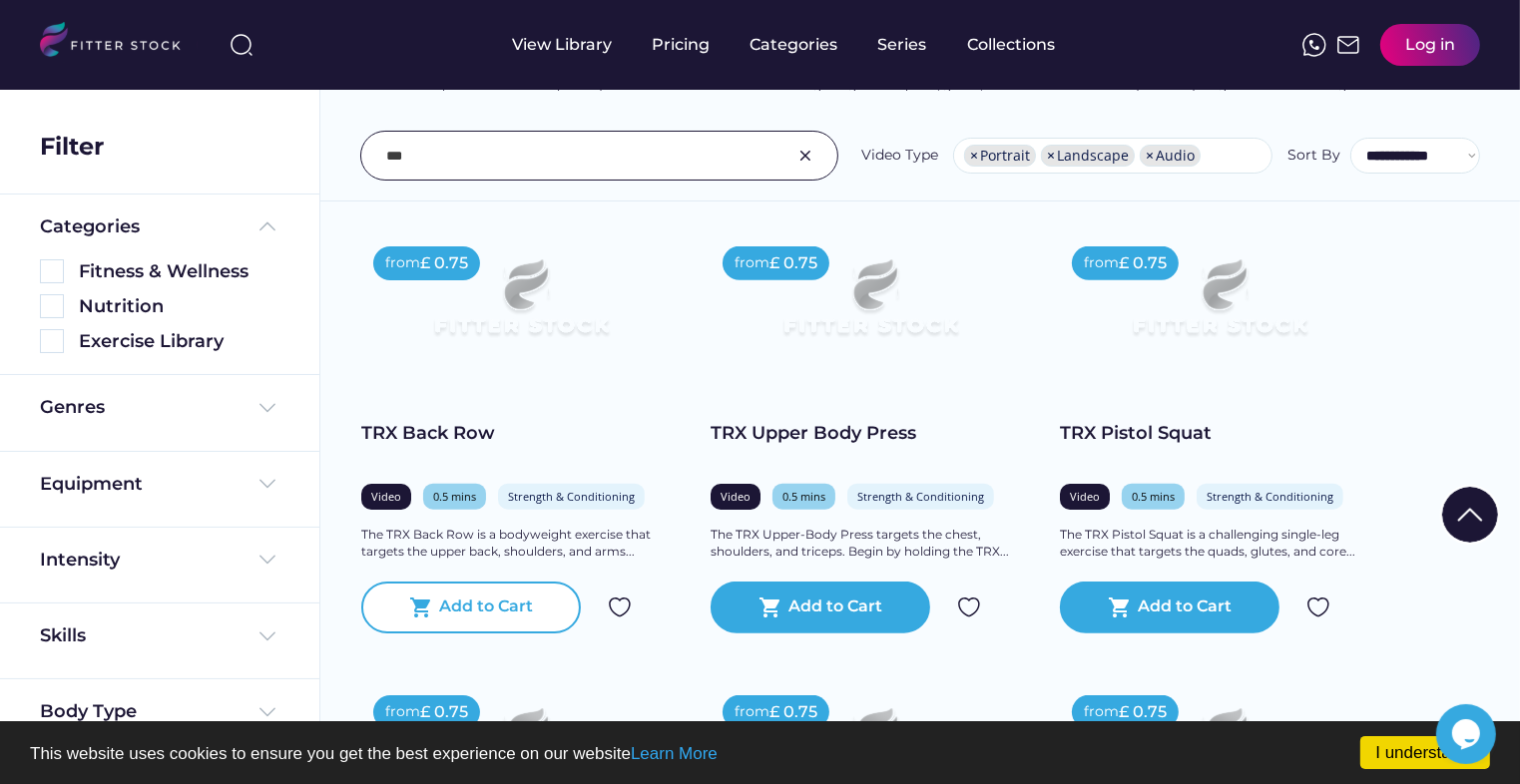 click on "Add to Cart" at bounding box center (487, 607) 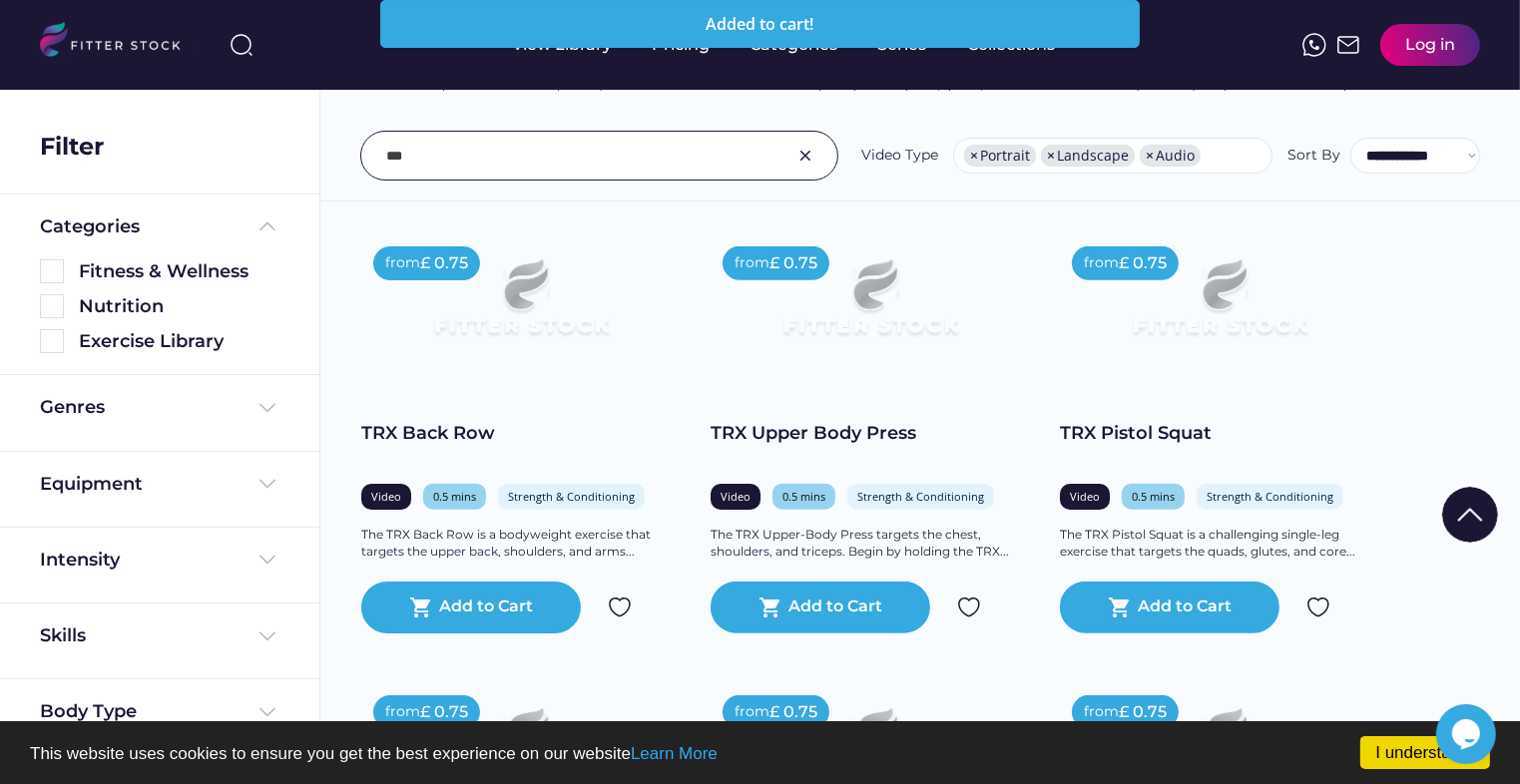 click at bounding box center [805, 156] 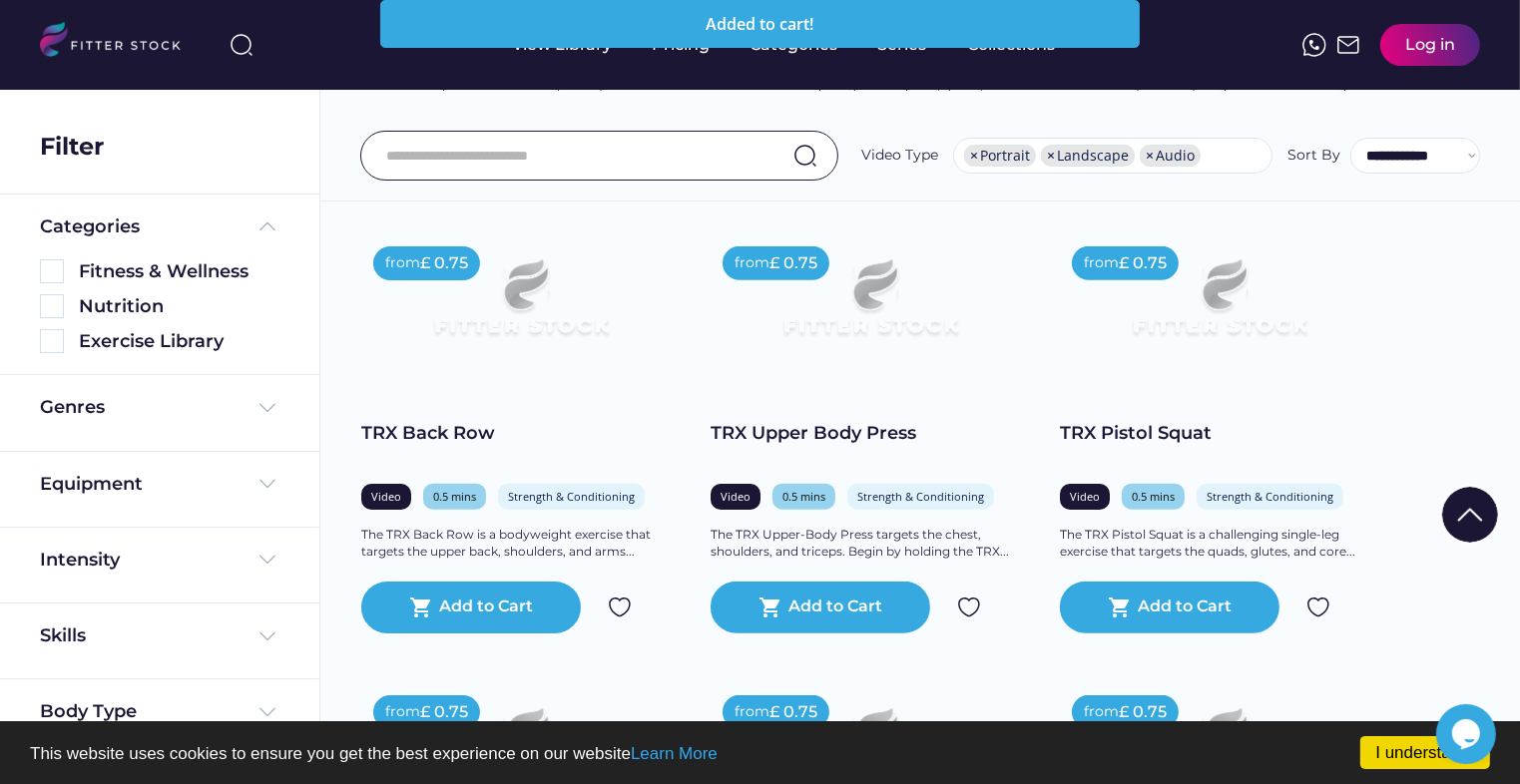 click at bounding box center [805, 156] 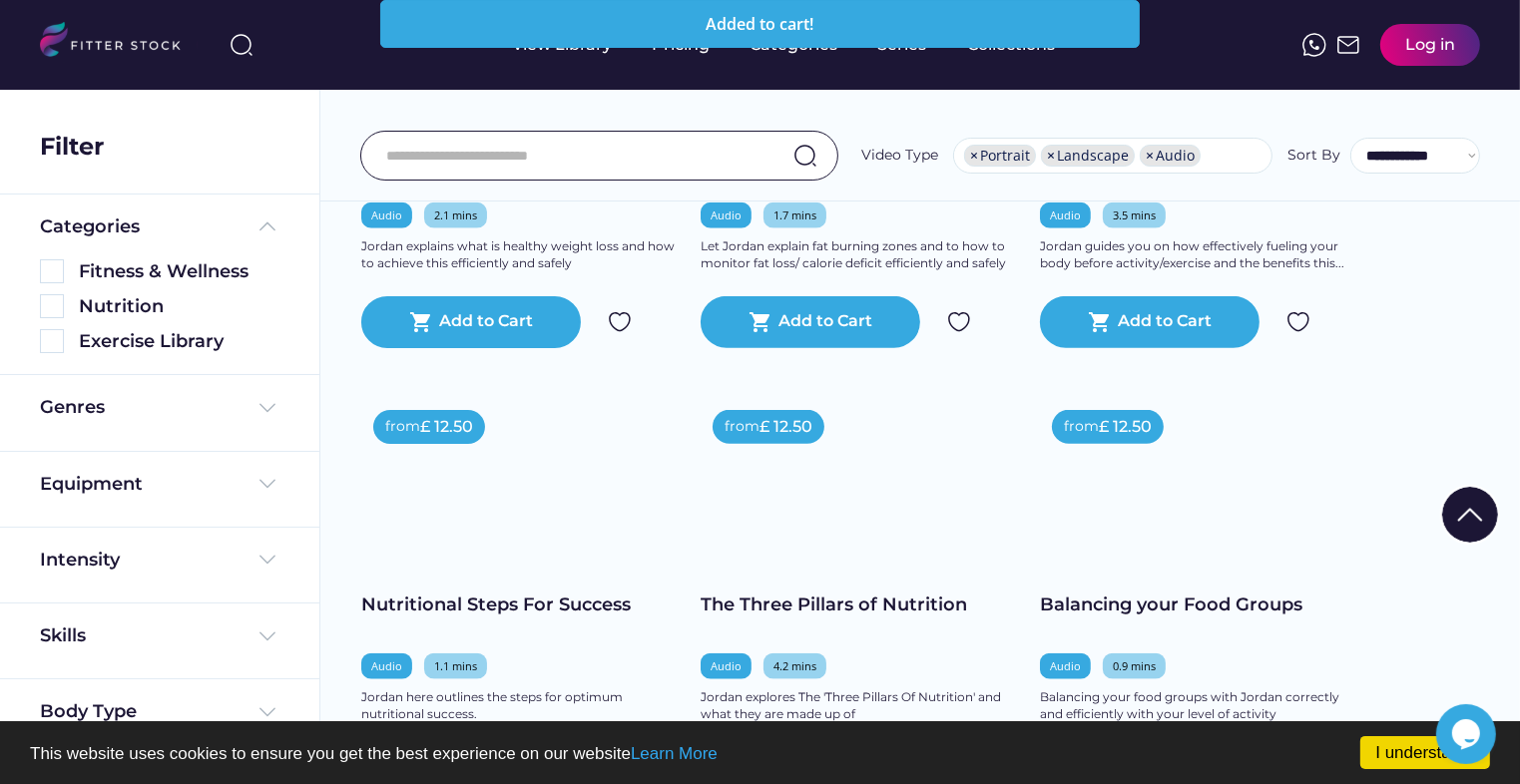 click at bounding box center (582, 156) 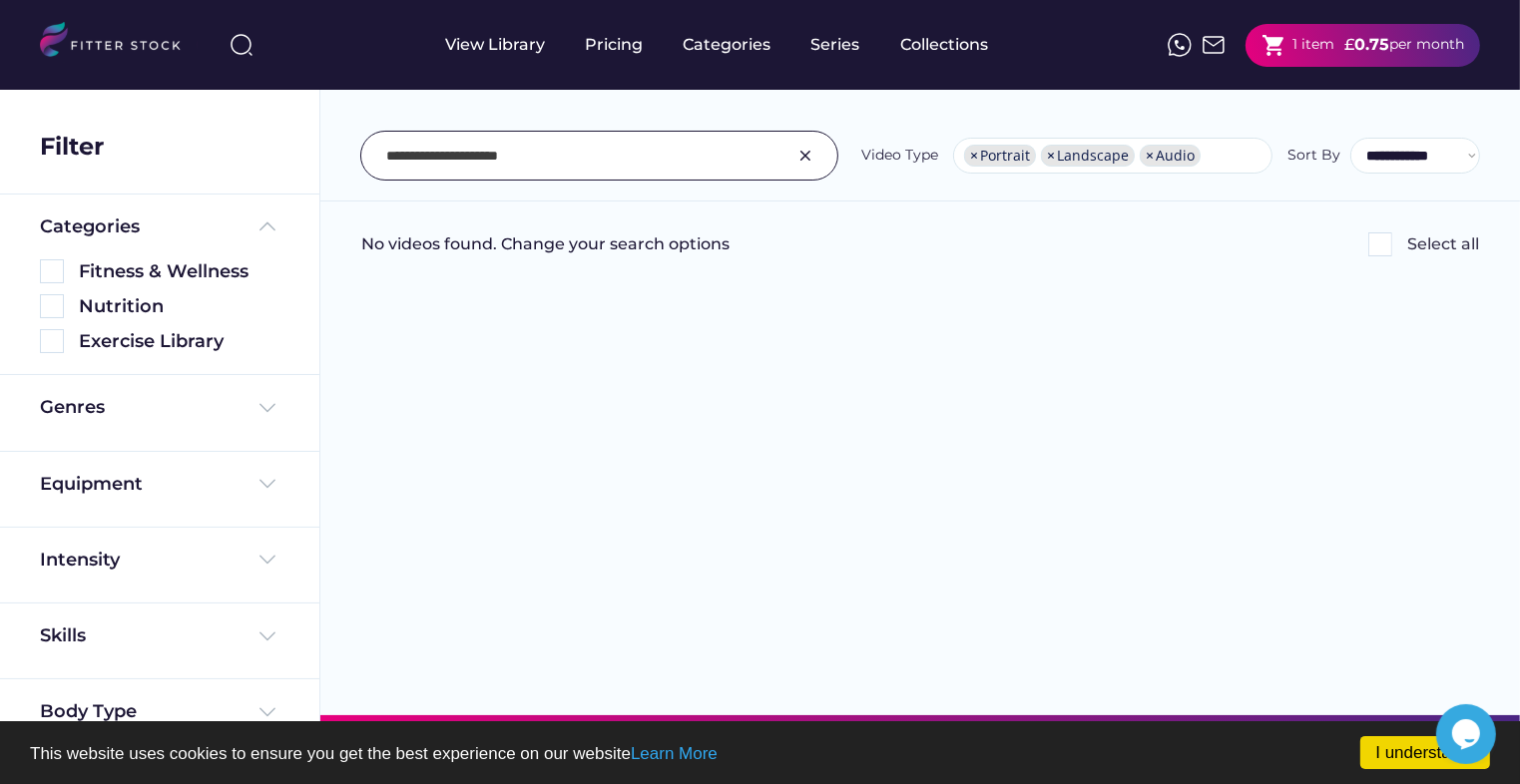 scroll, scrollTop: 0, scrollLeft: 0, axis: both 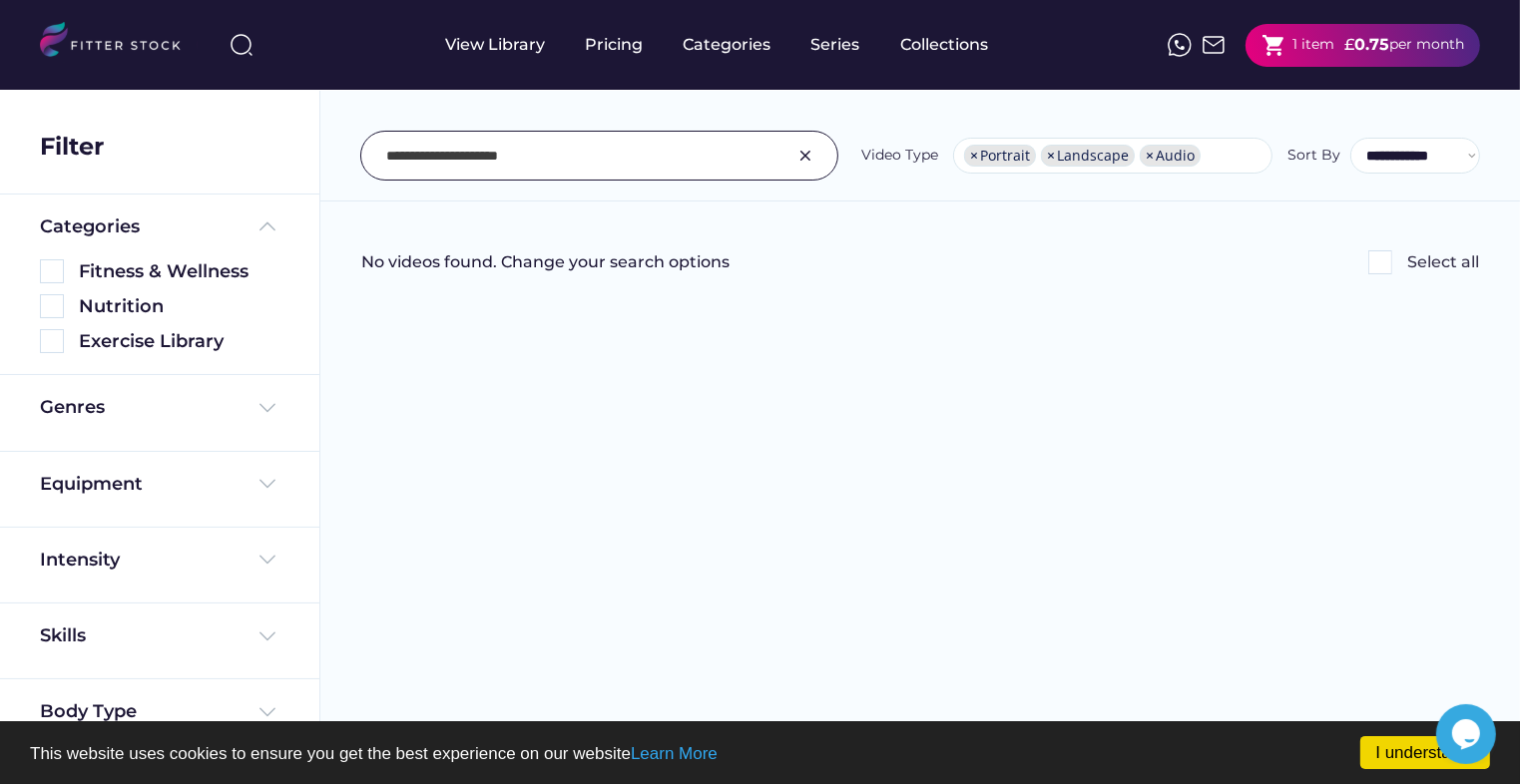 drag, startPoint x: 436, startPoint y: 154, endPoint x: 555, endPoint y: 153, distance: 119.0042 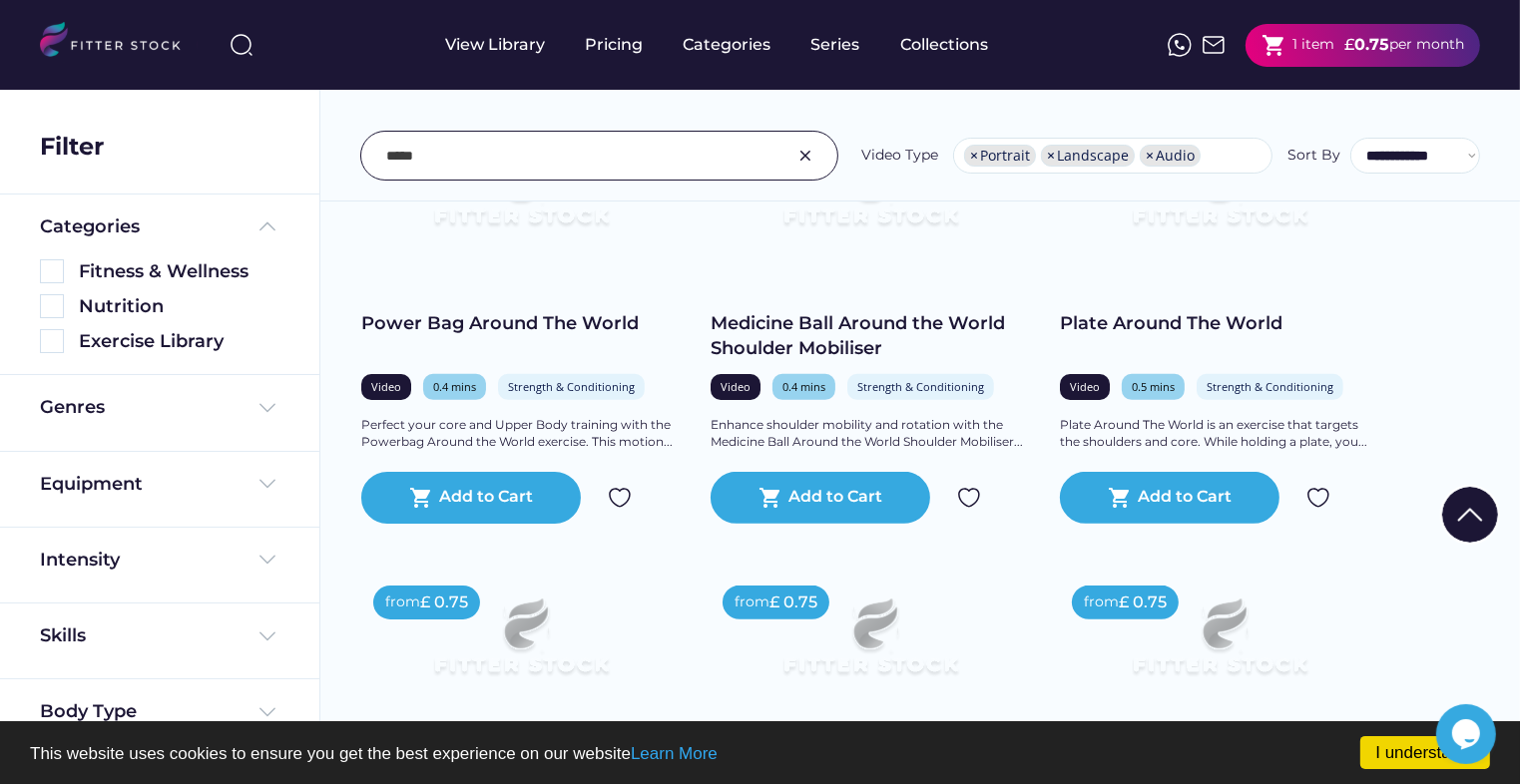 scroll, scrollTop: 0, scrollLeft: 0, axis: both 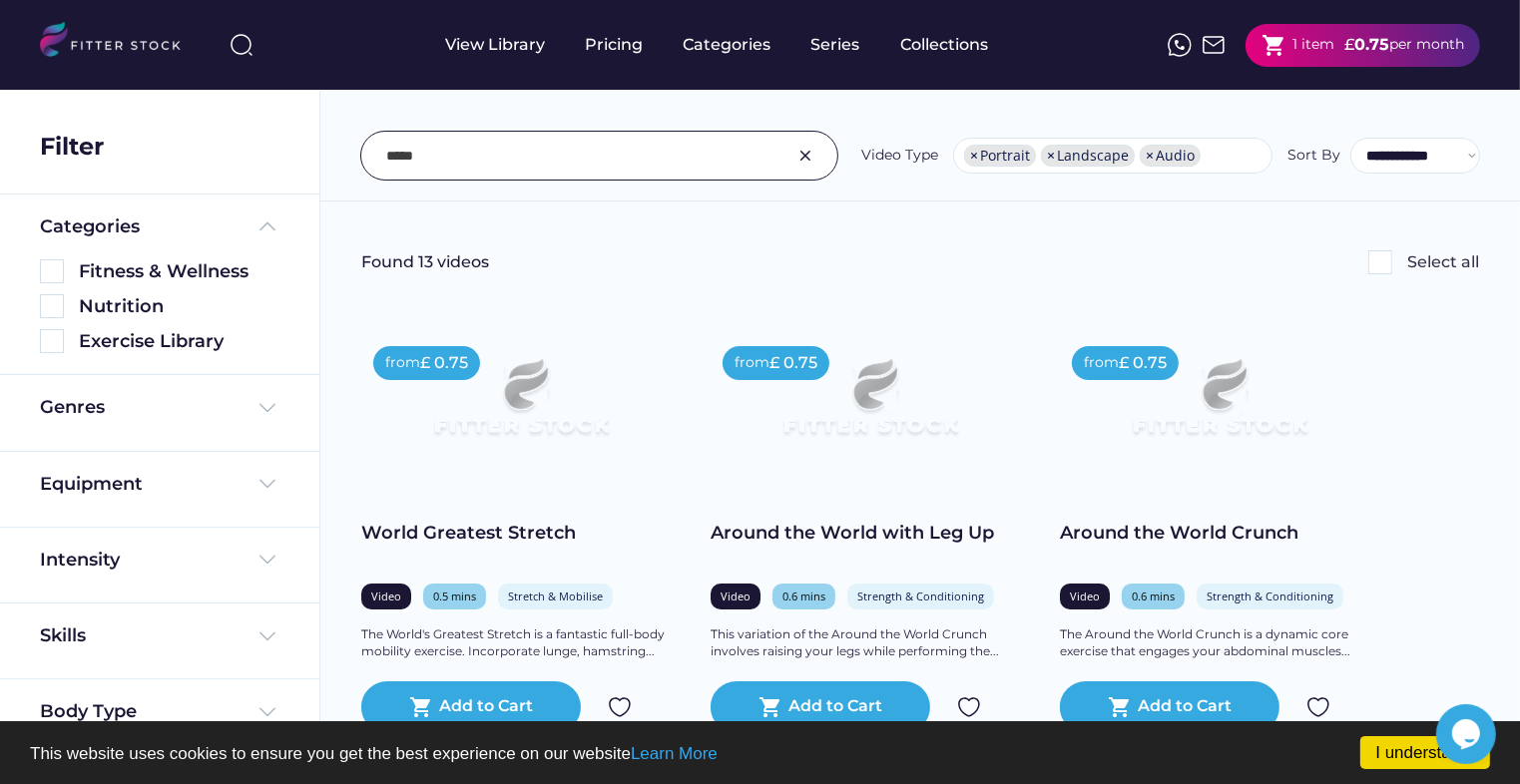 drag, startPoint x: 519, startPoint y: 169, endPoint x: 399, endPoint y: 164, distance: 120.10412 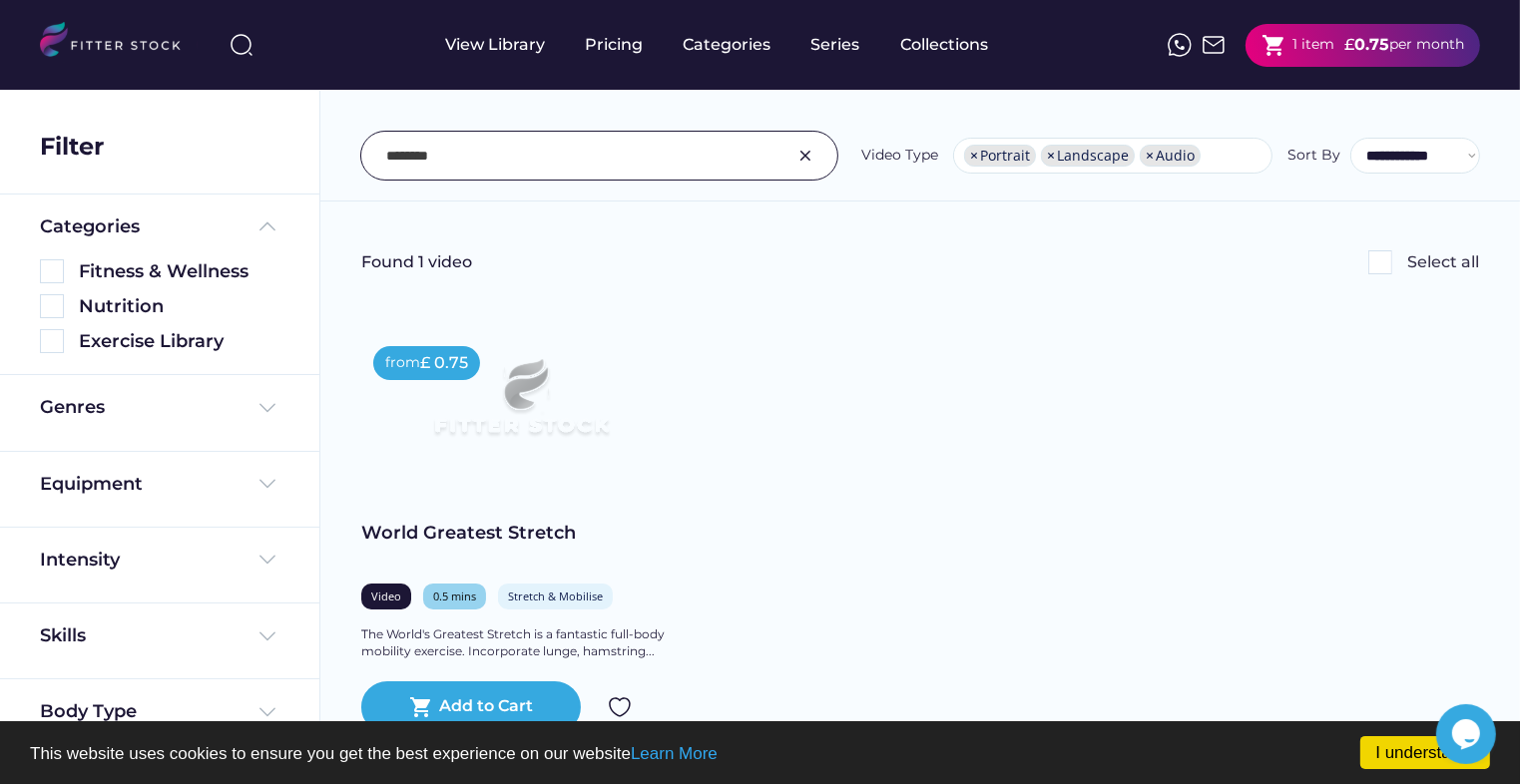 type on "********" 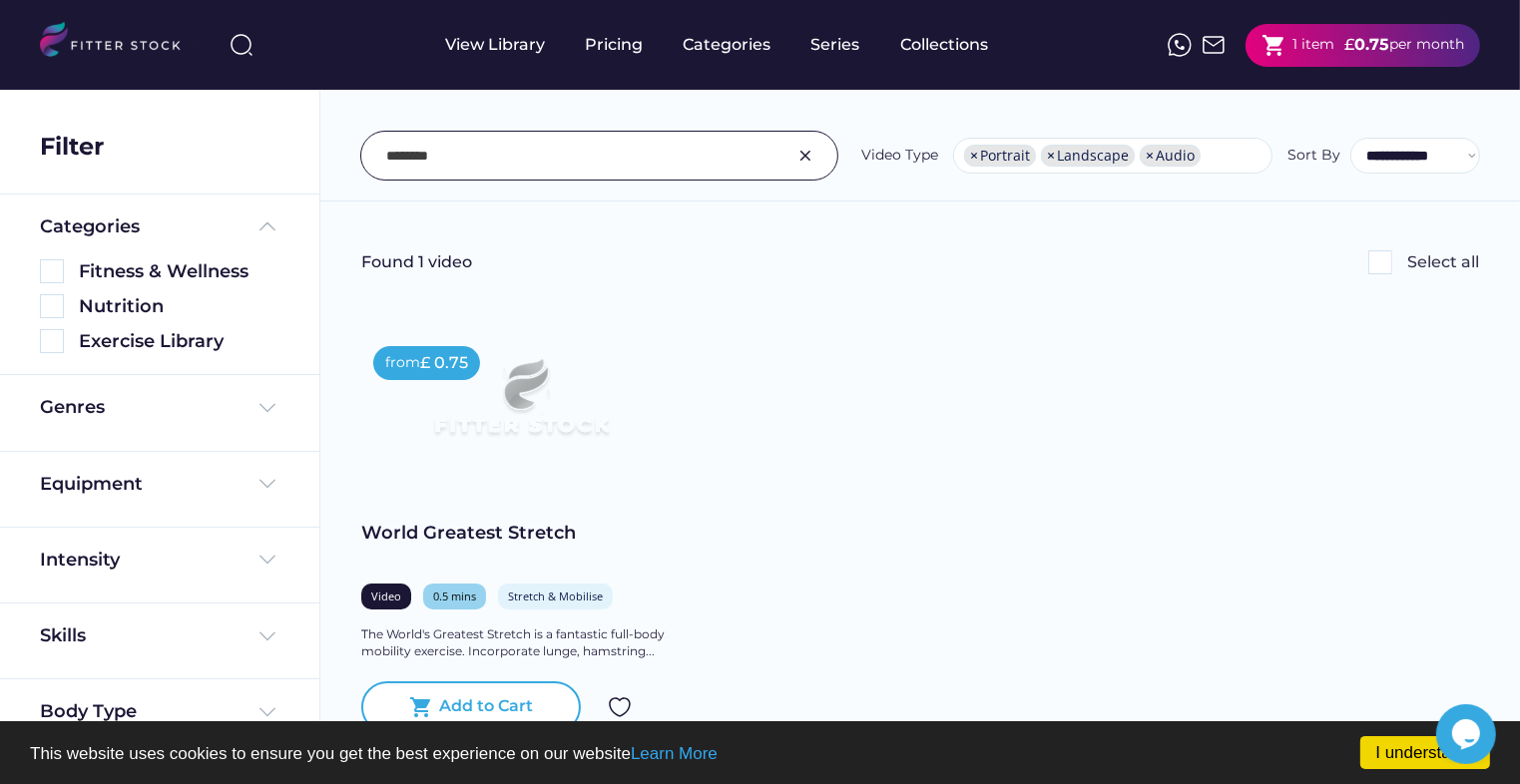 click on "shopping_cart
Add to Cart" at bounding box center (471, 707) 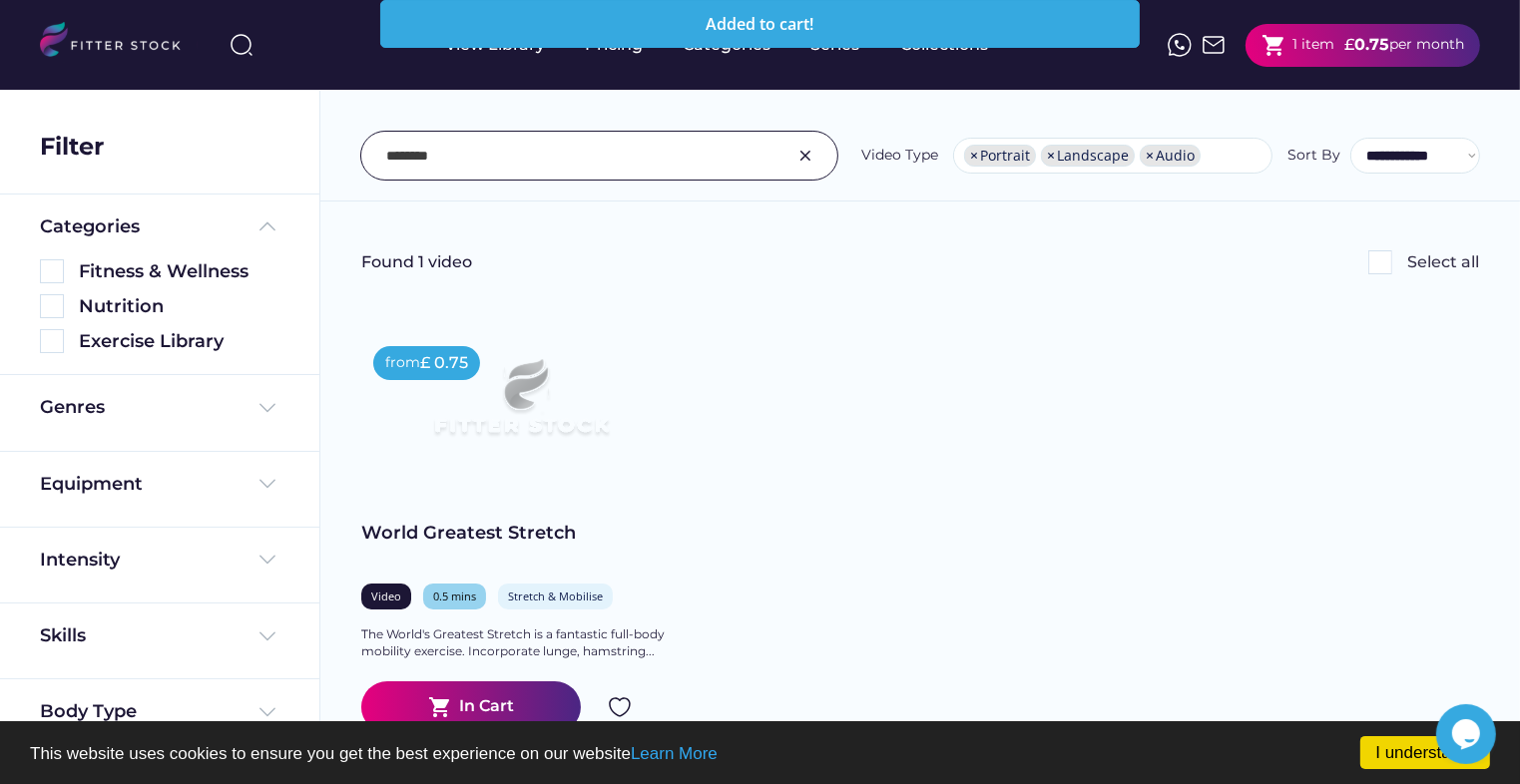 drag, startPoint x: 505, startPoint y: 155, endPoint x: 491, endPoint y: 155, distance: 14 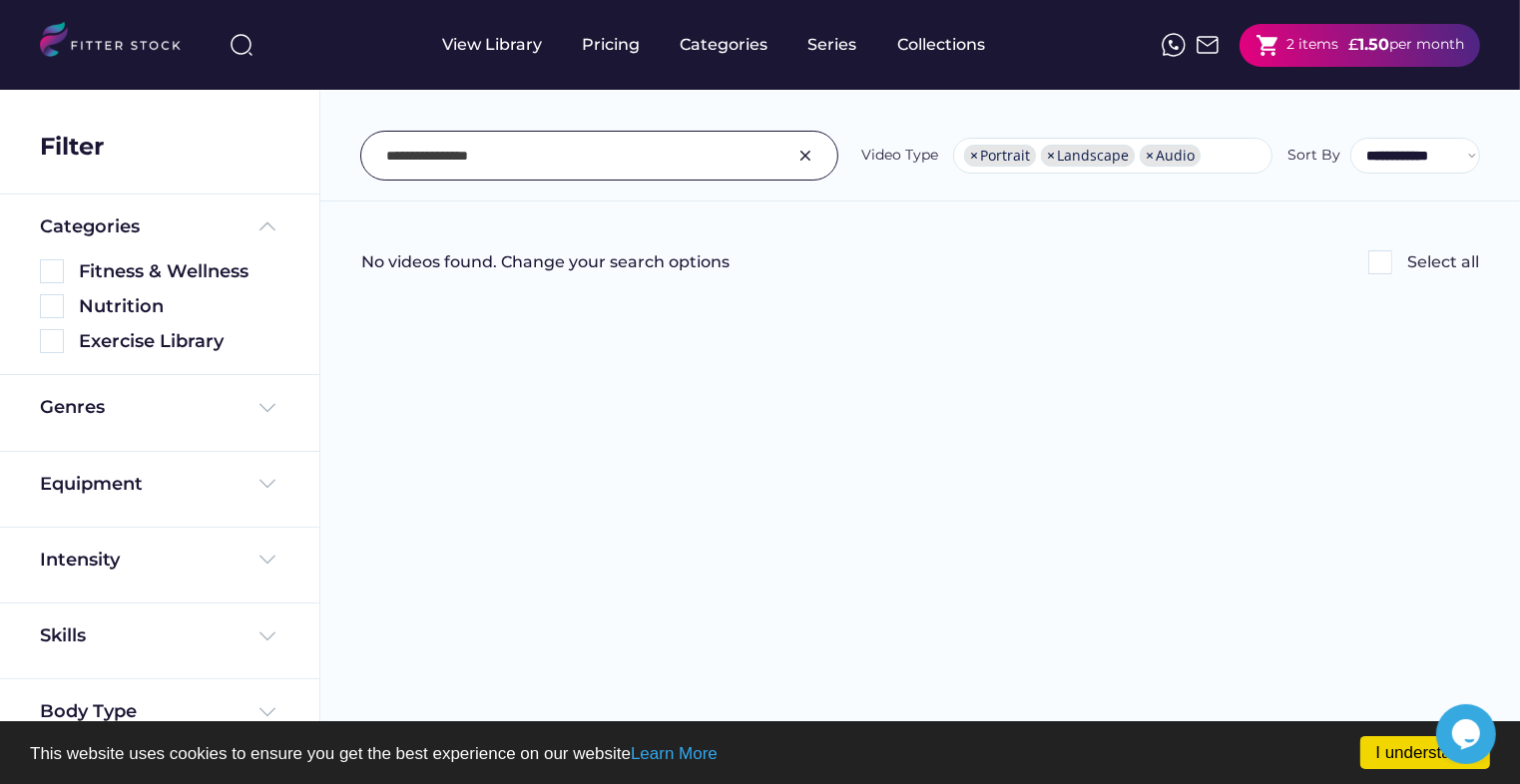 drag, startPoint x: 451, startPoint y: 156, endPoint x: 357, endPoint y: 158, distance: 94.02127 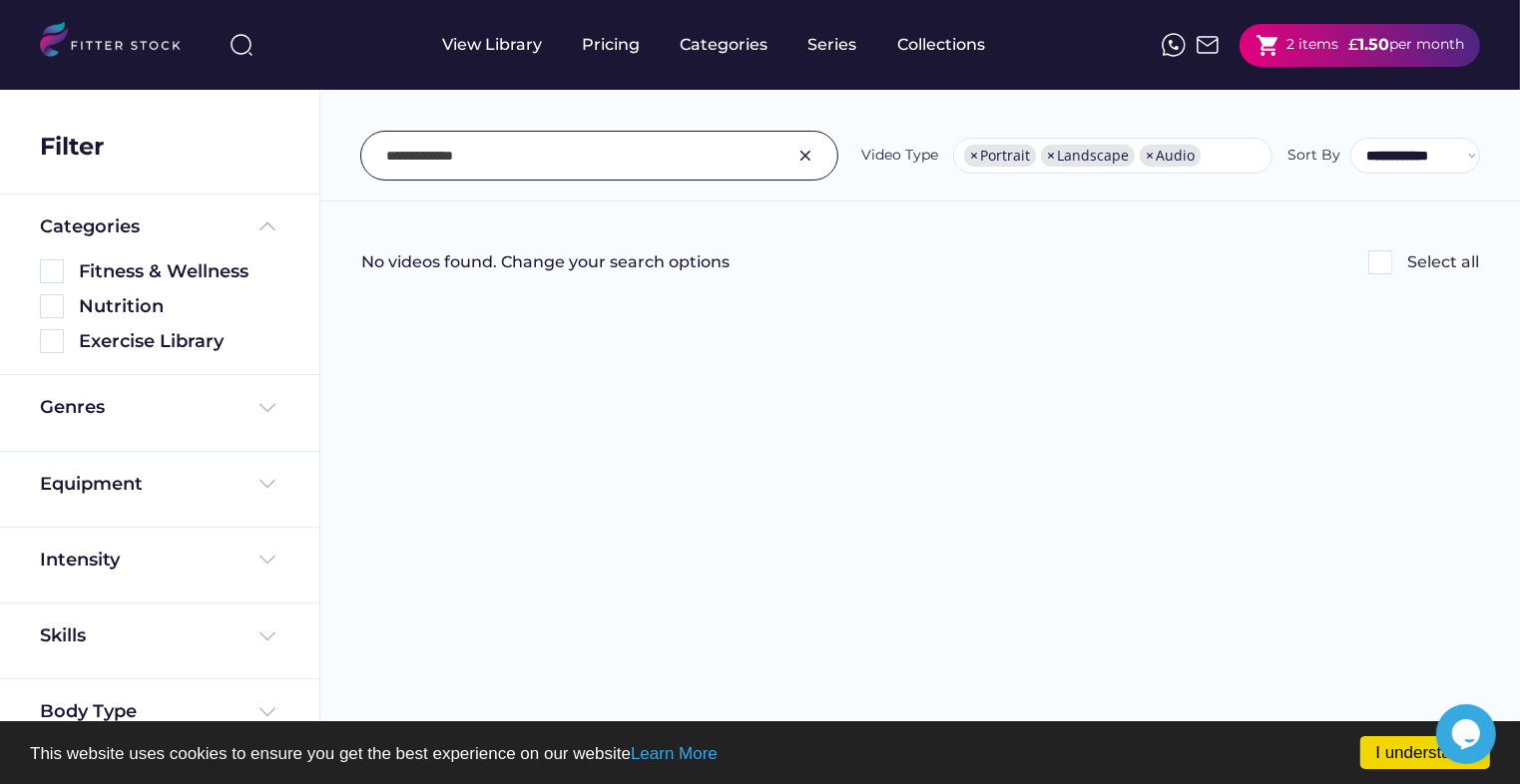drag, startPoint x: 423, startPoint y: 154, endPoint x: 517, endPoint y: 151, distance: 94.04786 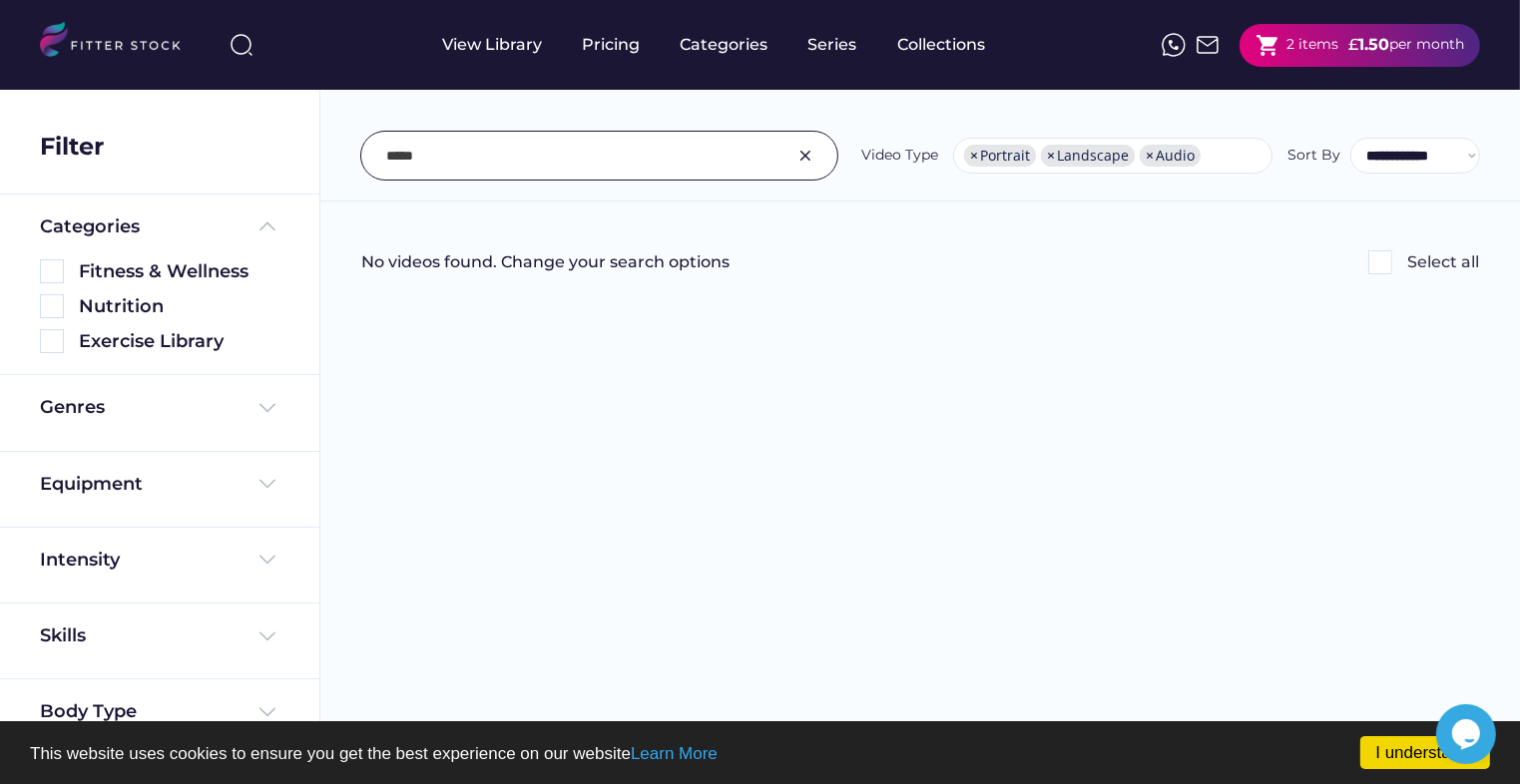 type on "*****" 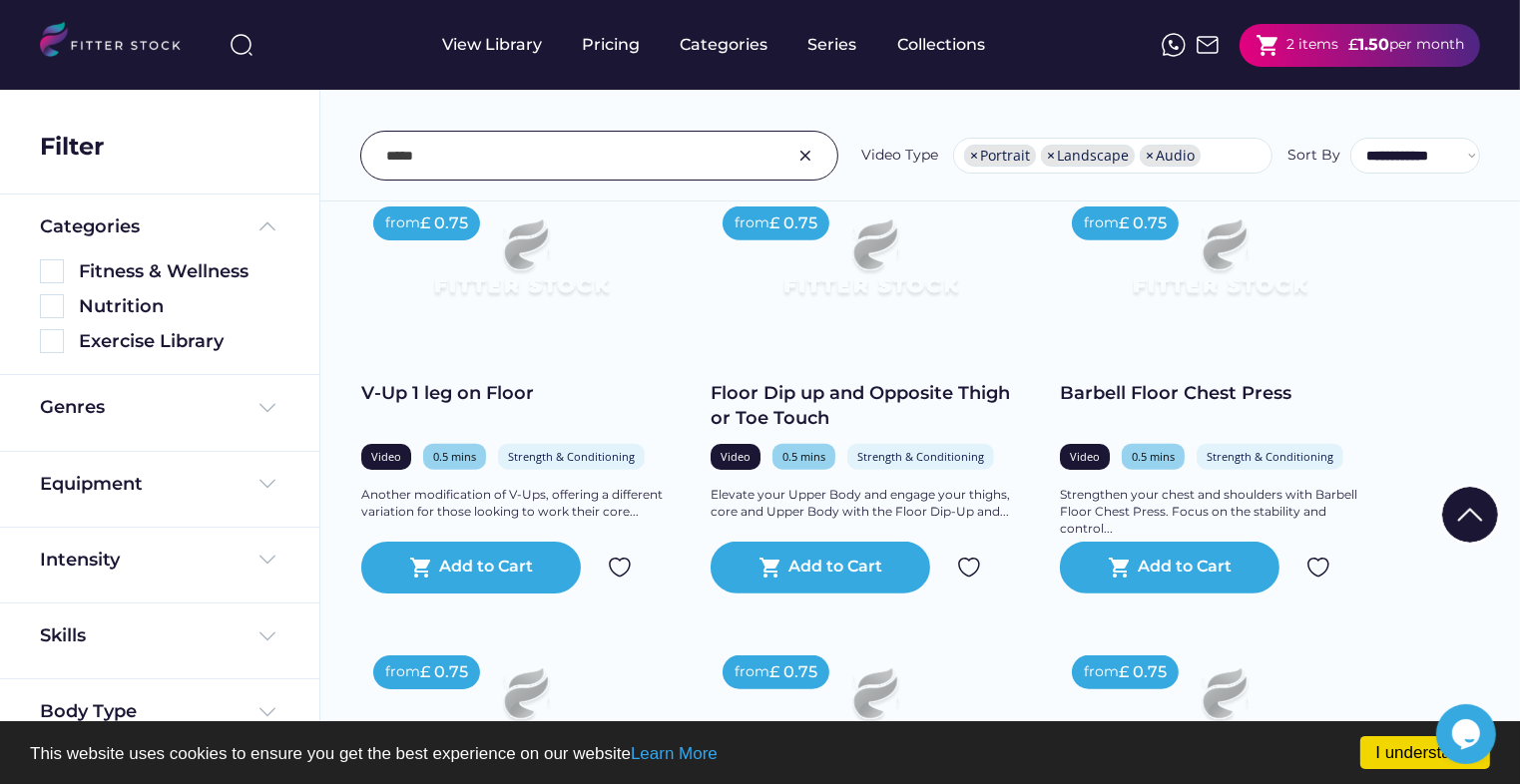 scroll, scrollTop: 1995, scrollLeft: 0, axis: vertical 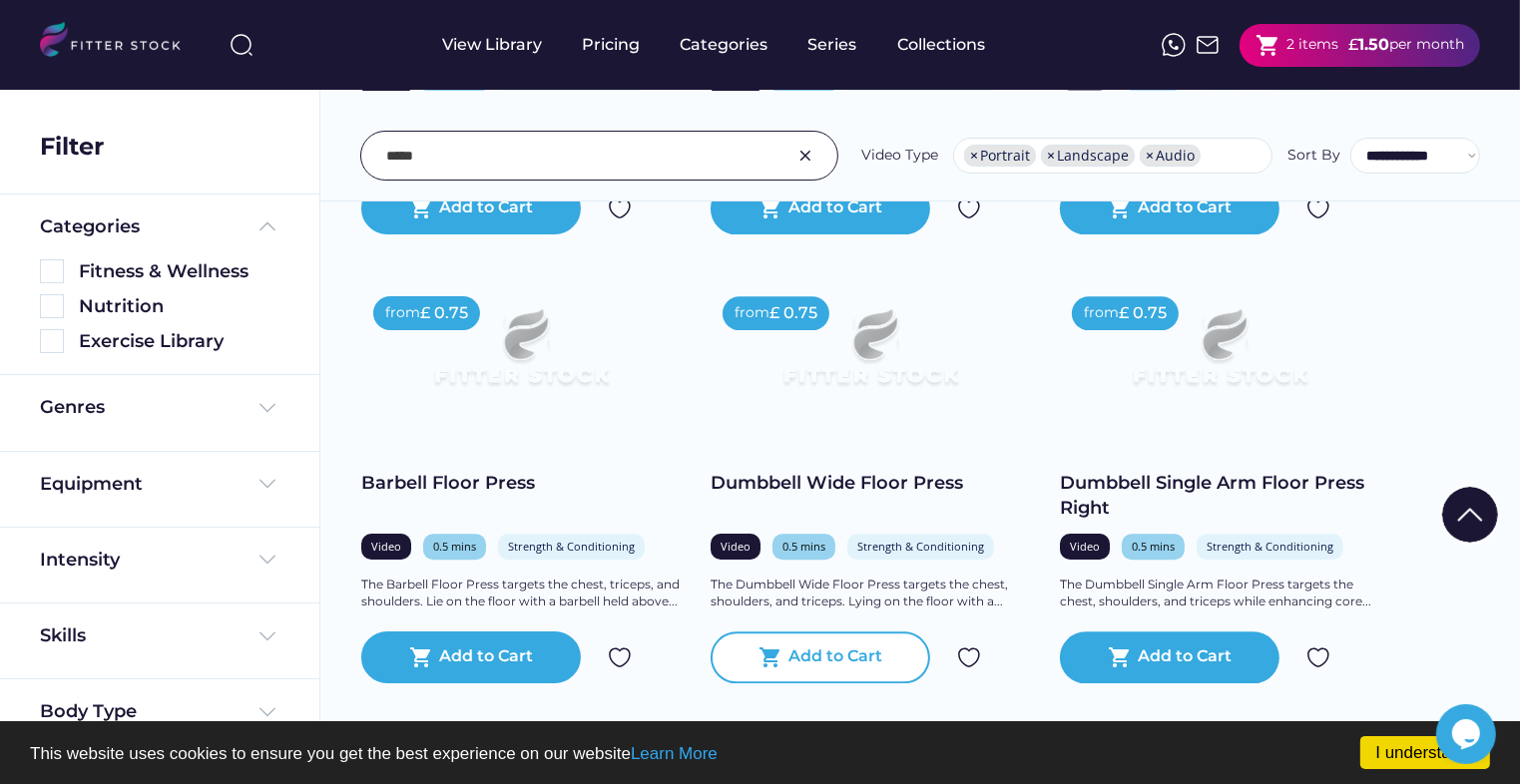 click on "Add to Cart" at bounding box center (836, 657) 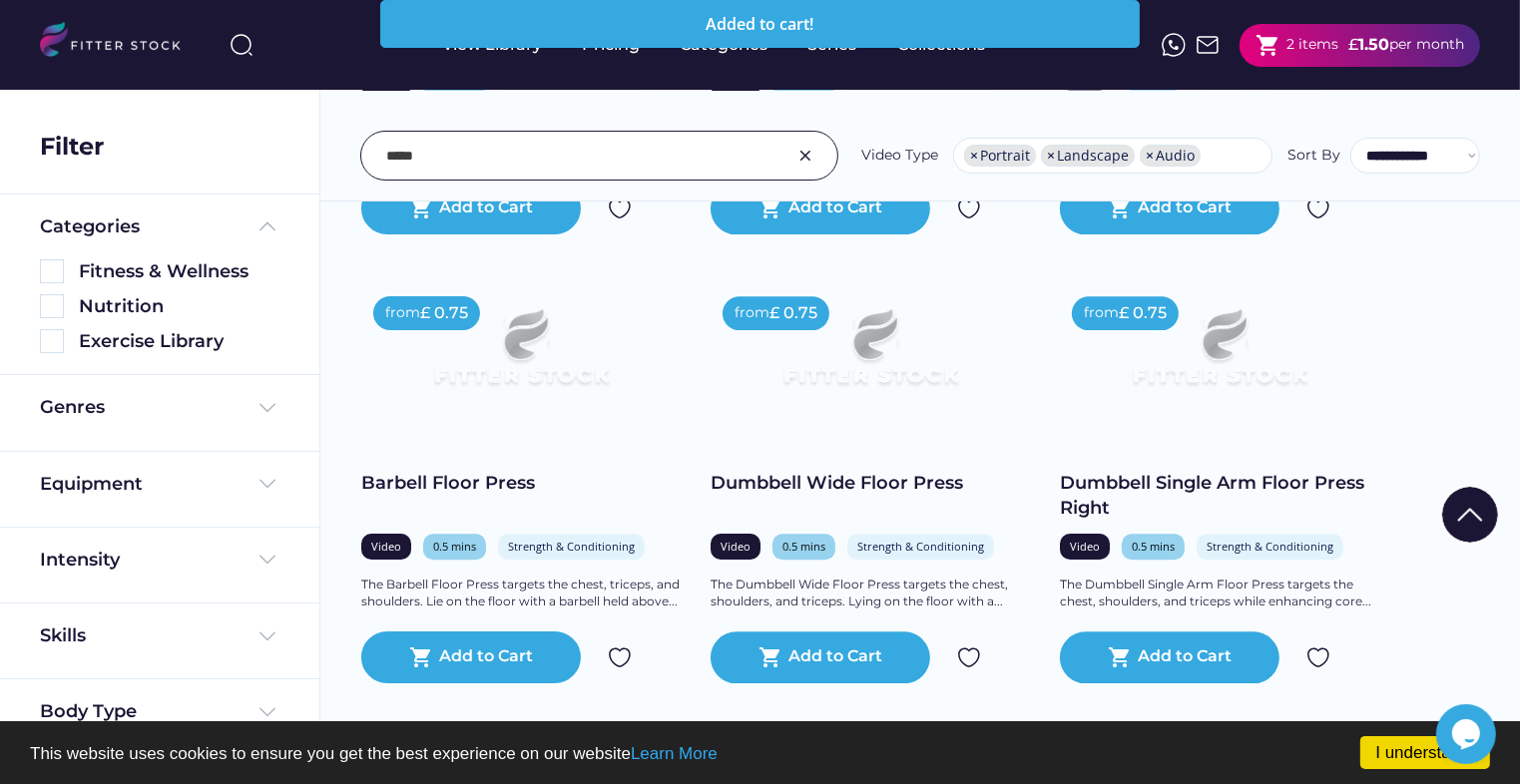 drag, startPoint x: 447, startPoint y: 168, endPoint x: 349, endPoint y: 162, distance: 98.1835 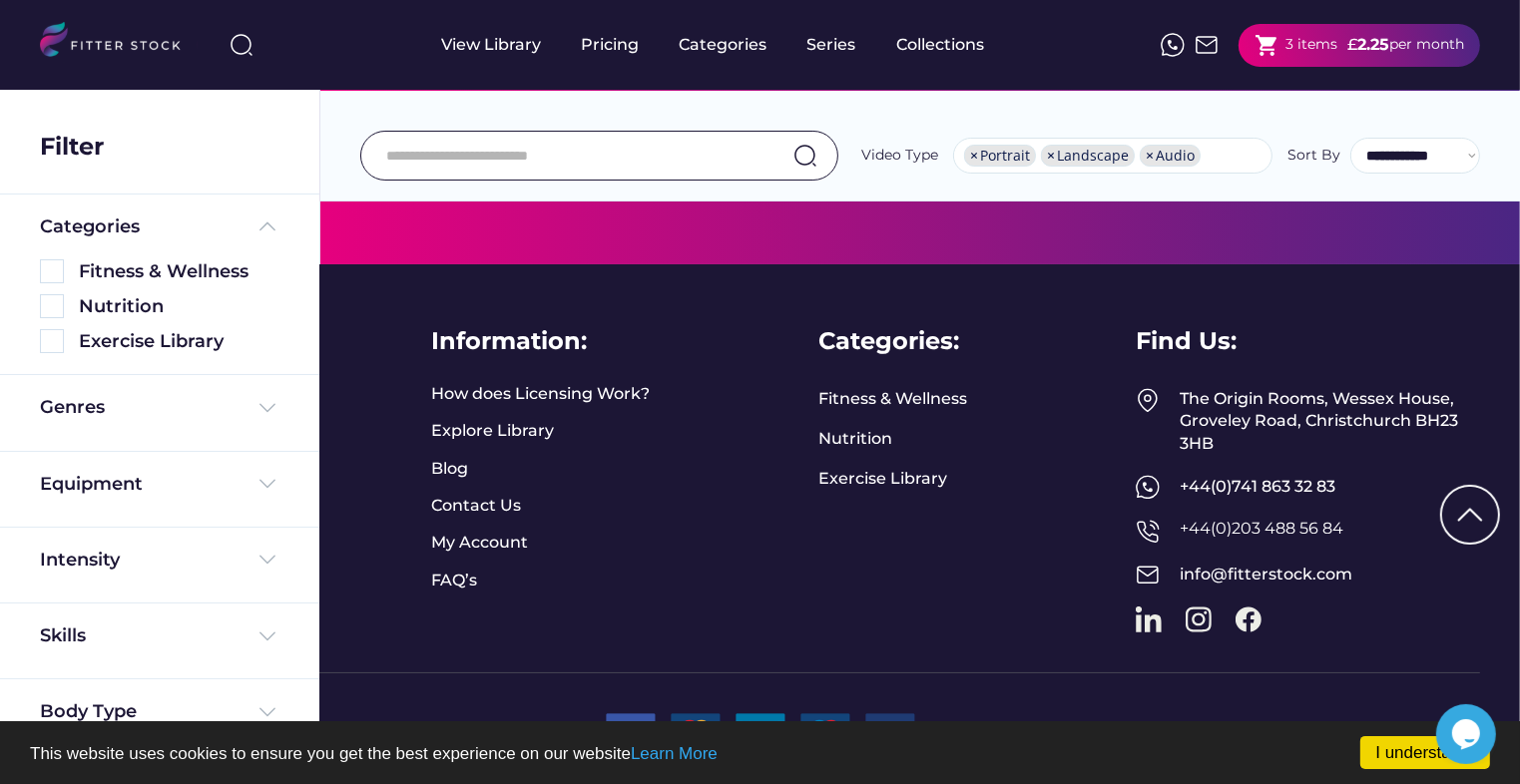 scroll, scrollTop: 4809, scrollLeft: 0, axis: vertical 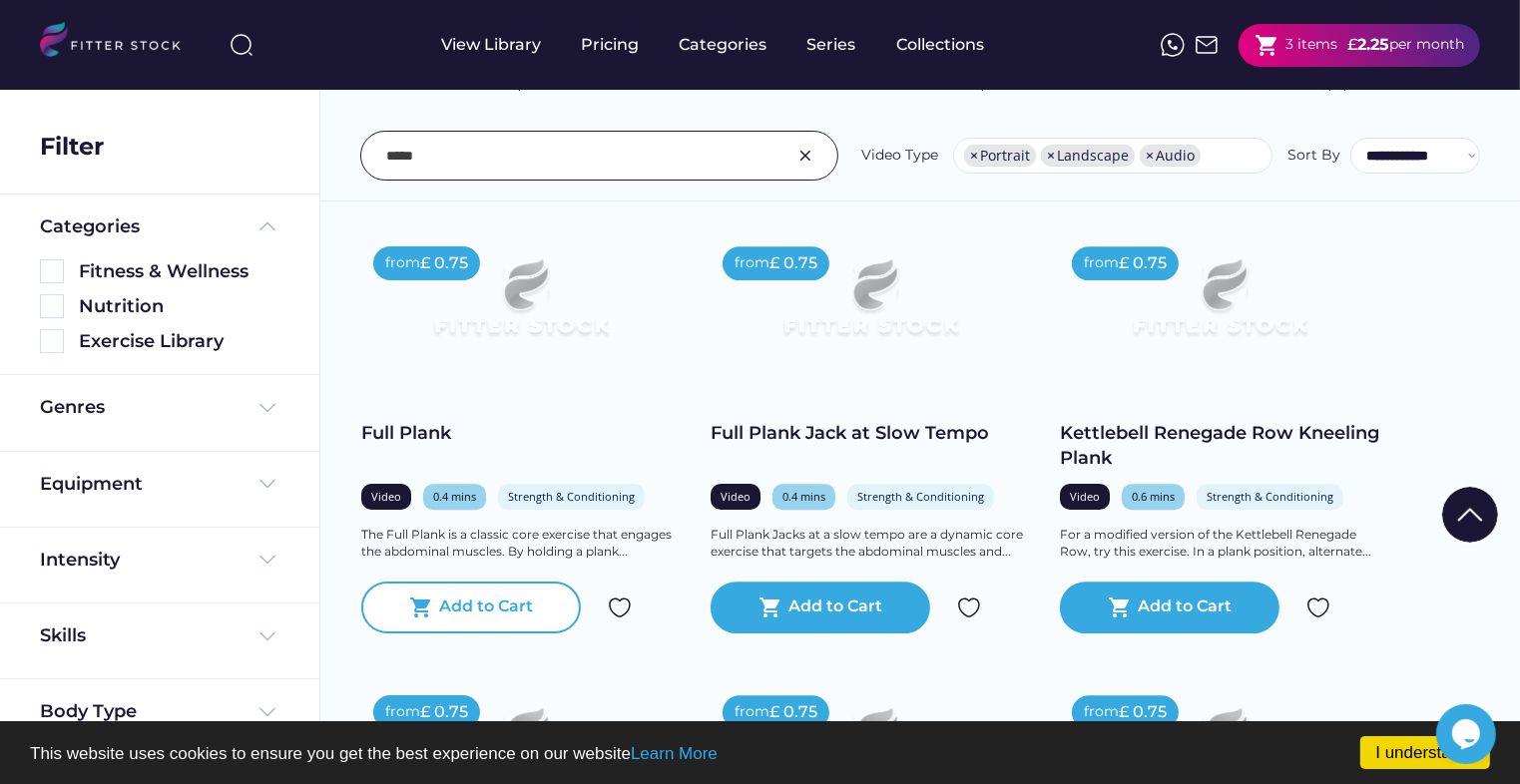 click on "Add to Cart" at bounding box center [487, 607] 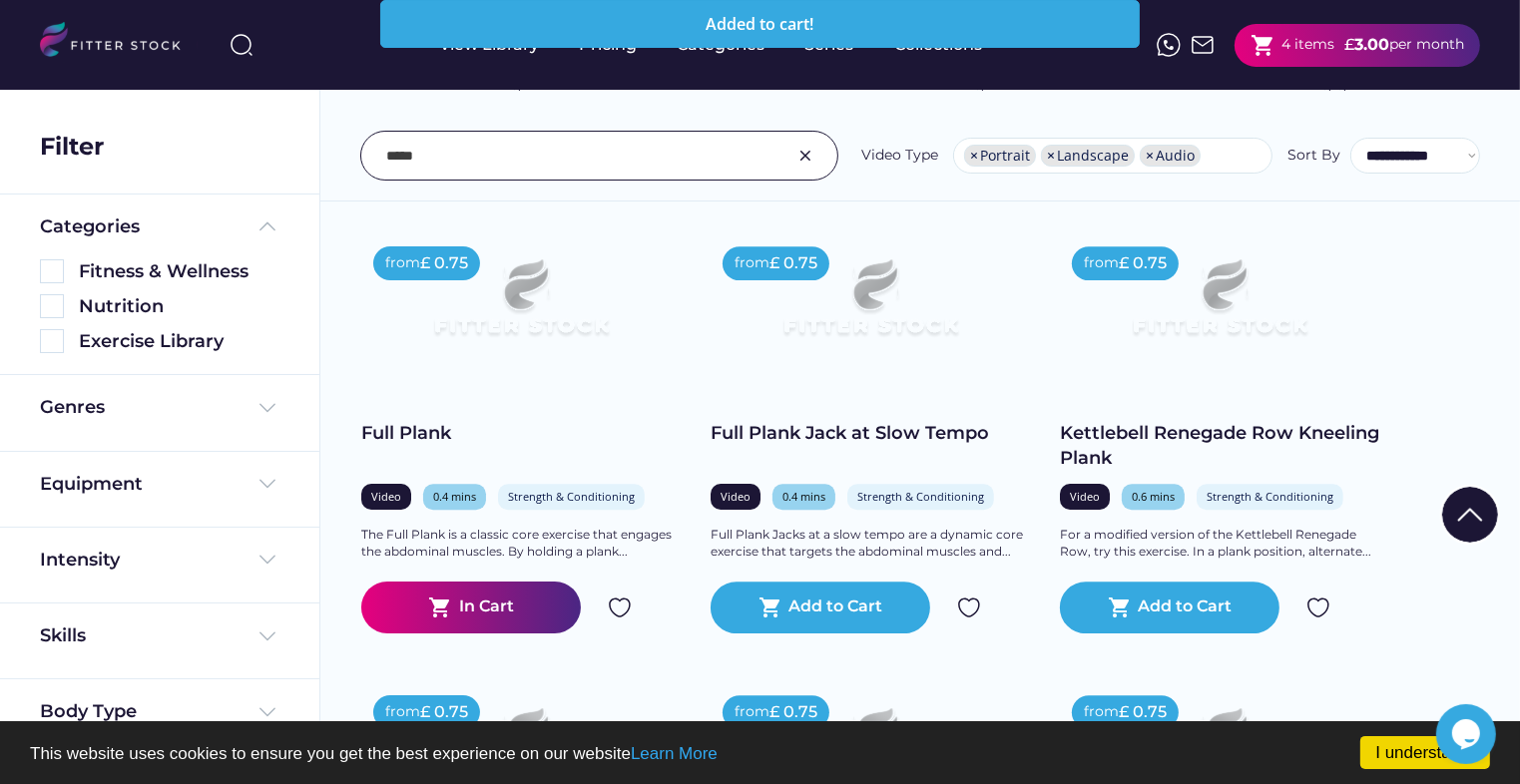 drag, startPoint x: 615, startPoint y: 155, endPoint x: 379, endPoint y: 159, distance: 236.0339 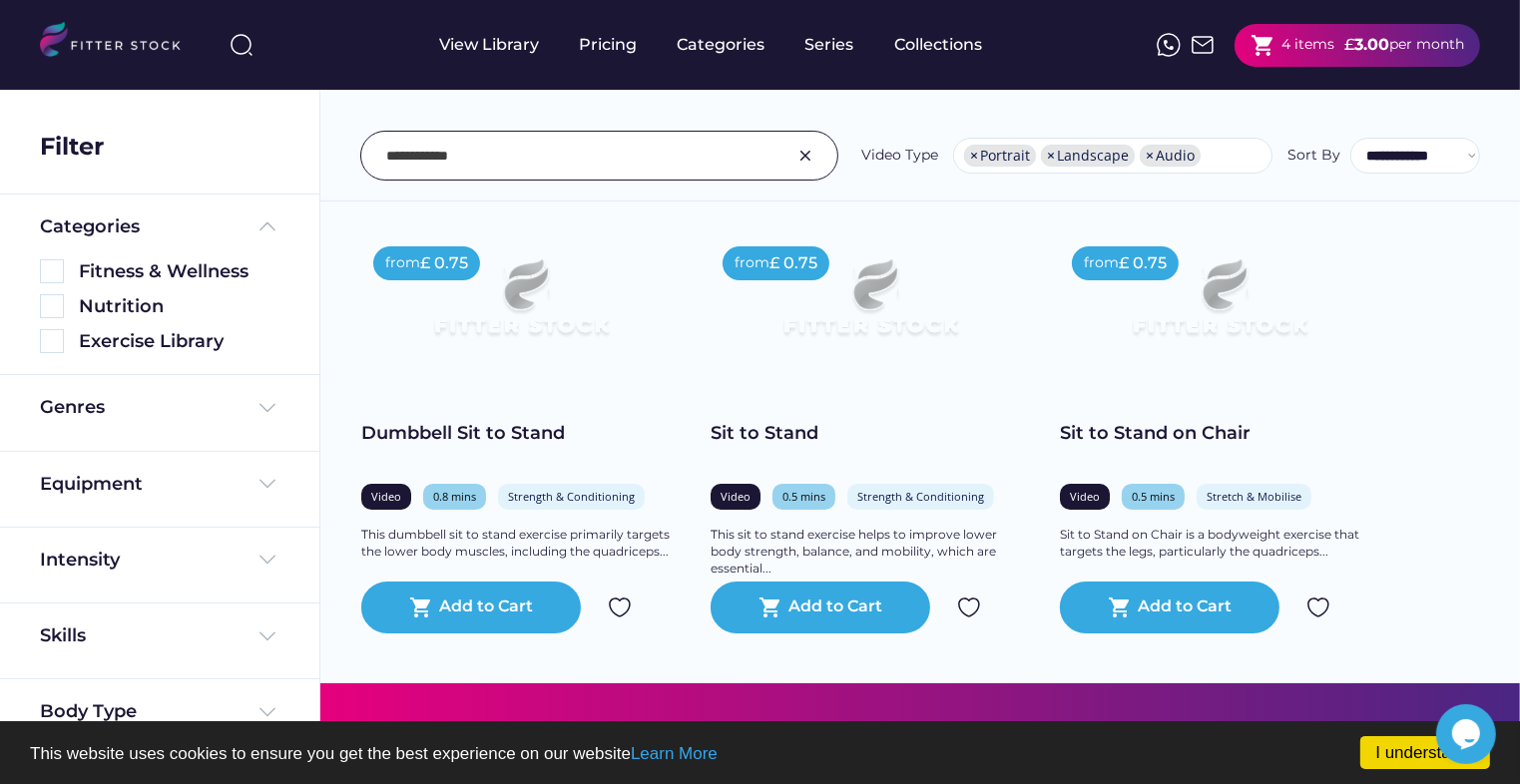 scroll, scrollTop: 0, scrollLeft: 0, axis: both 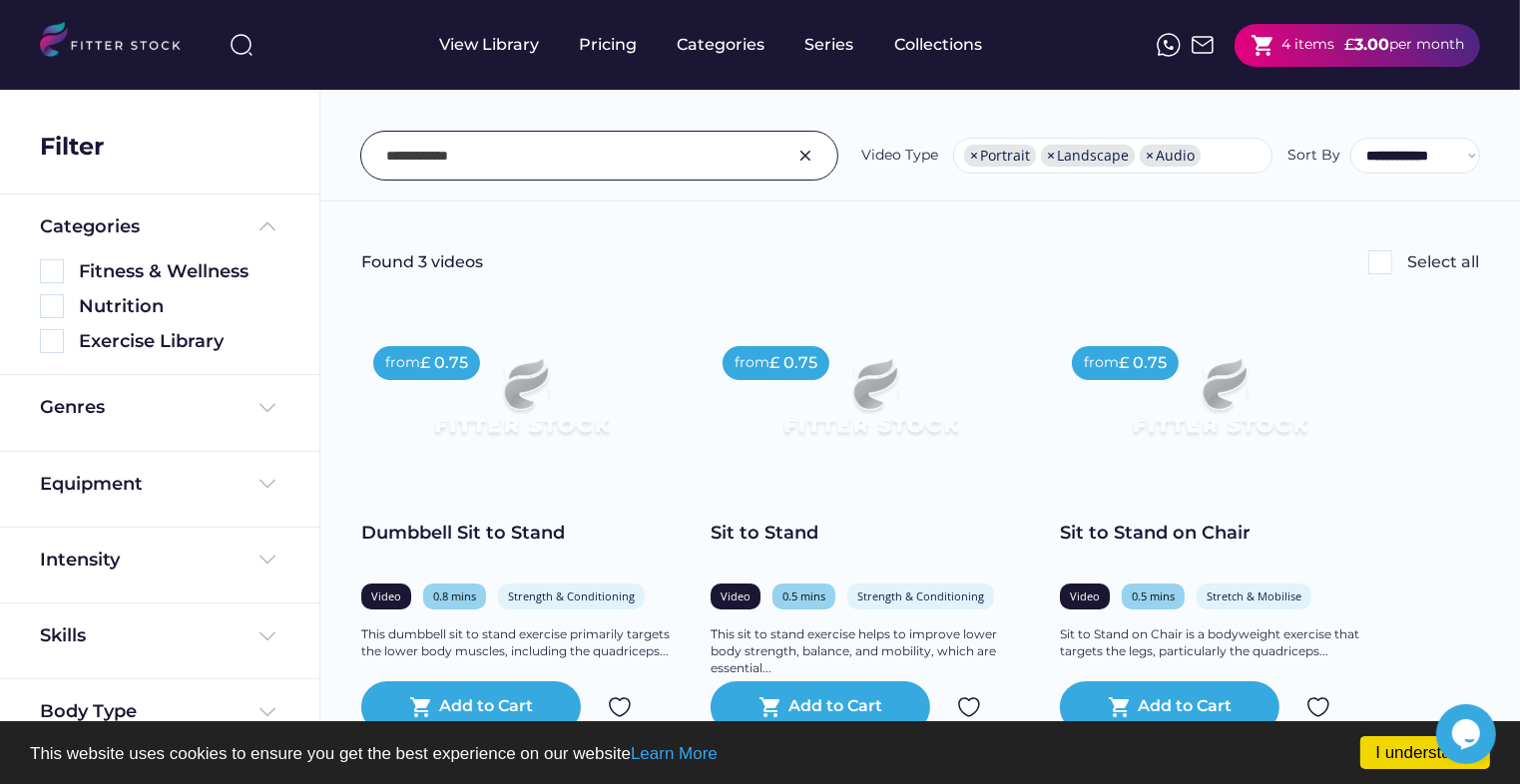 drag, startPoint x: 512, startPoint y: 164, endPoint x: 368, endPoint y: 143, distance: 145.5232 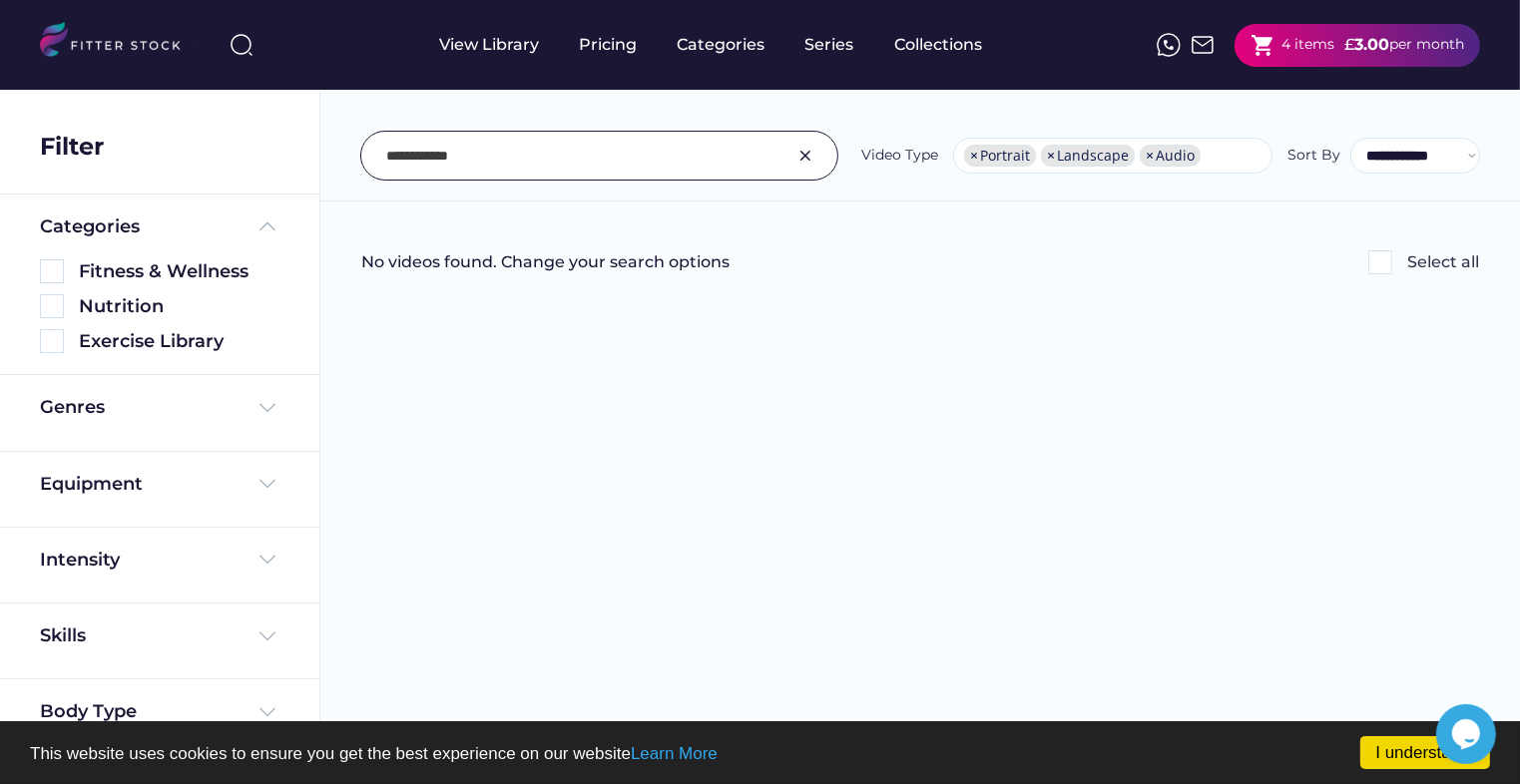 drag, startPoint x: 428, startPoint y: 155, endPoint x: 330, endPoint y: 155, distance: 98 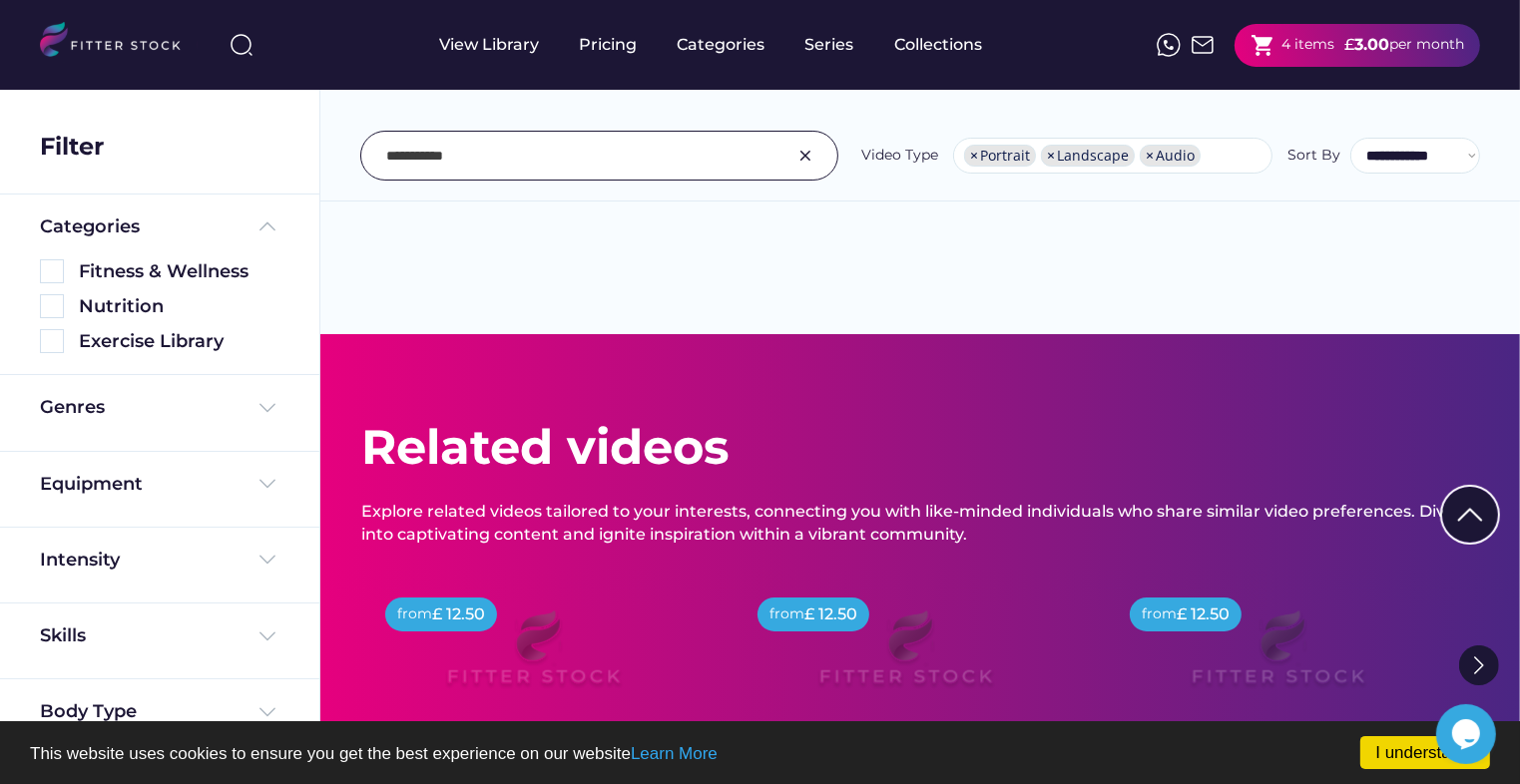 scroll, scrollTop: 0, scrollLeft: 0, axis: both 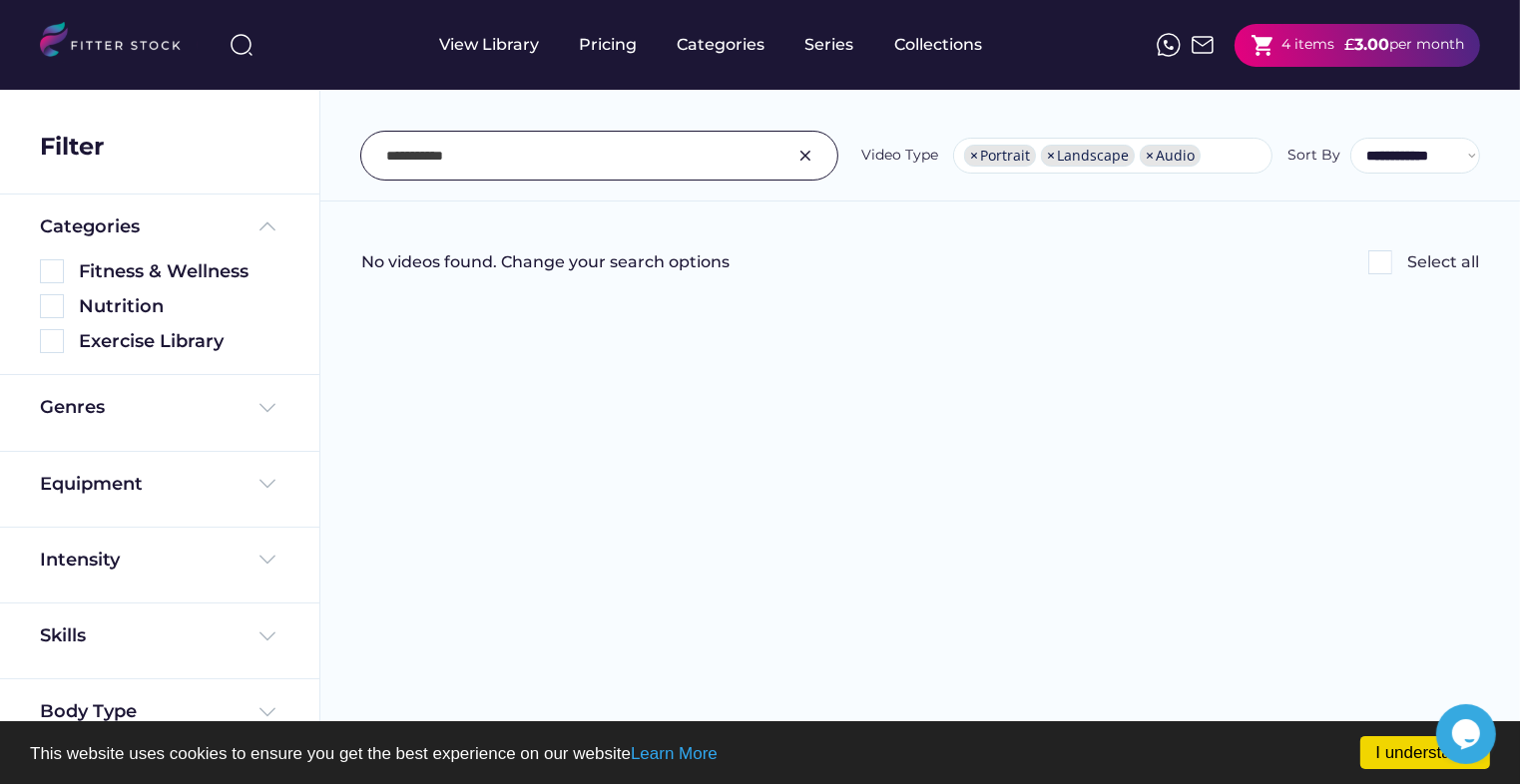 drag, startPoint x: 496, startPoint y: 170, endPoint x: 354, endPoint y: 187, distance: 143.01399 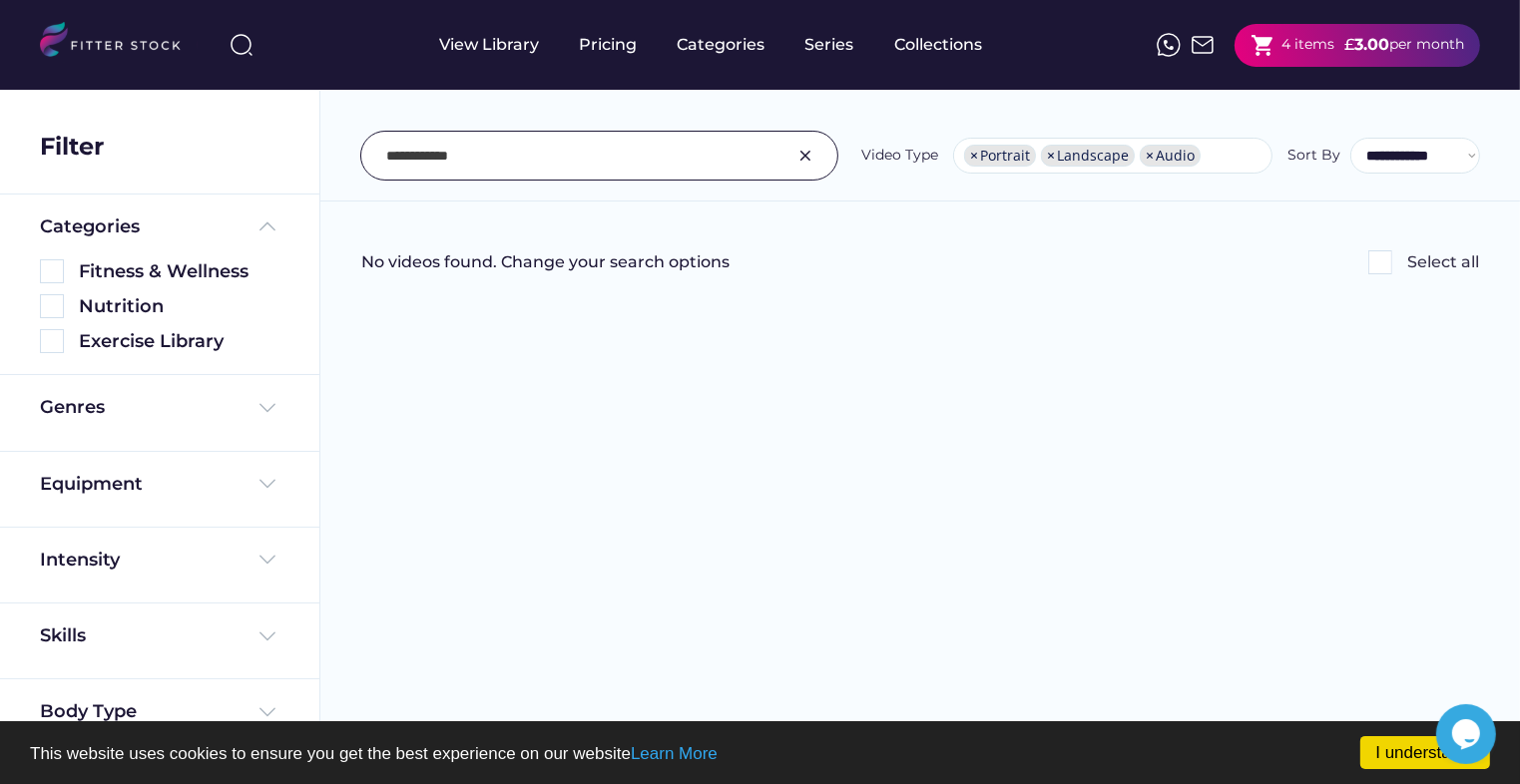 type on "**********" 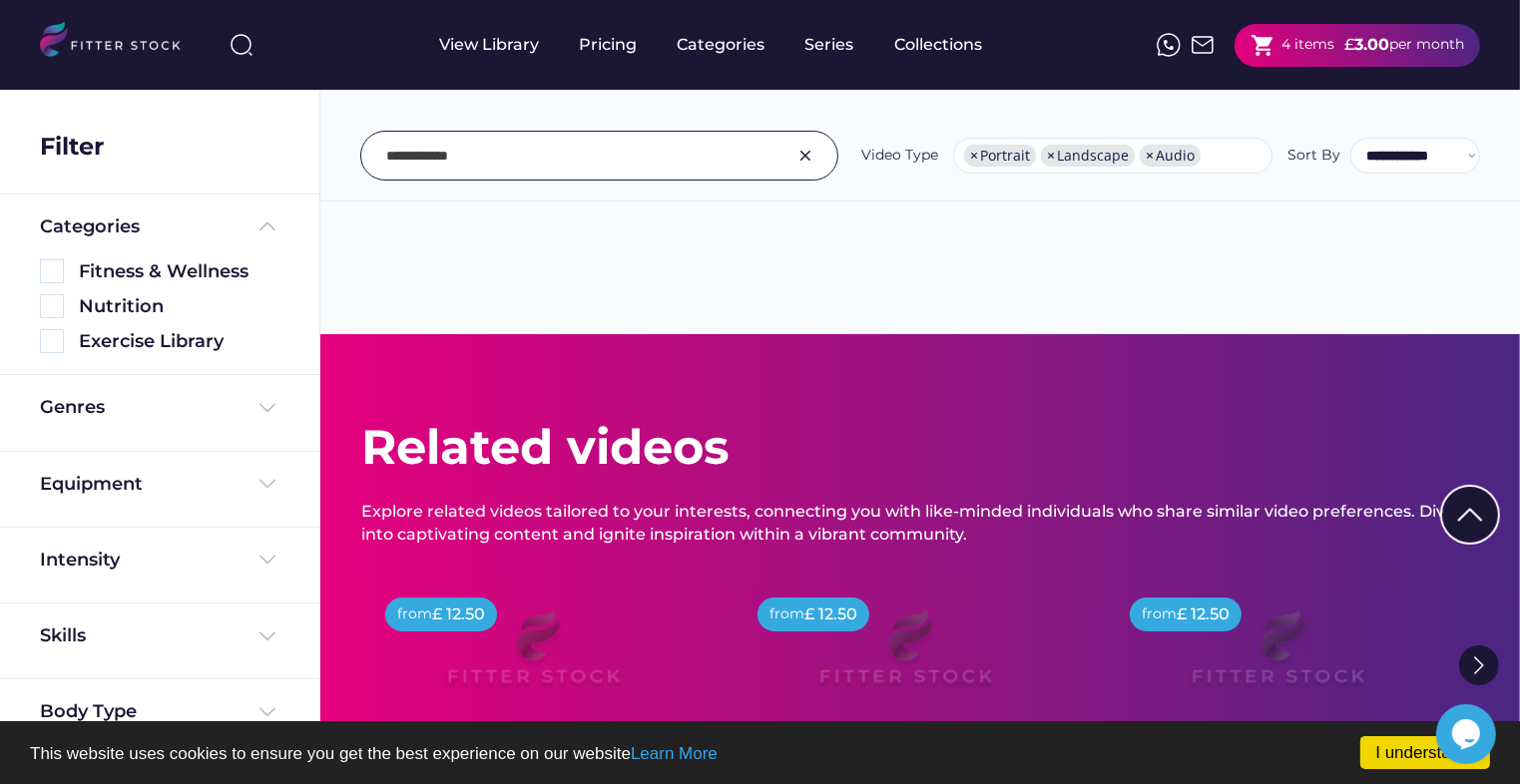 scroll, scrollTop: 0, scrollLeft: 0, axis: both 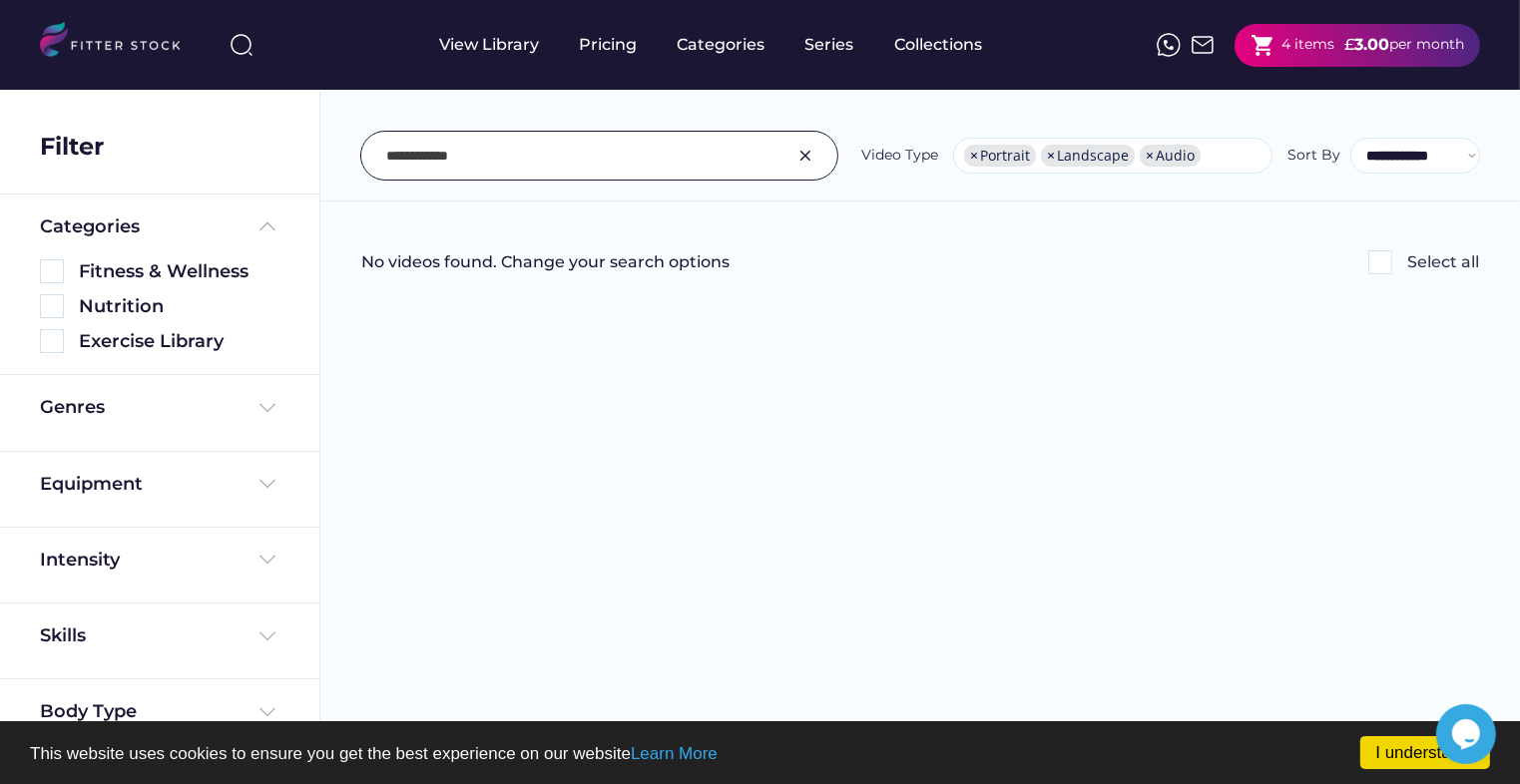 click at bounding box center (582, 156) 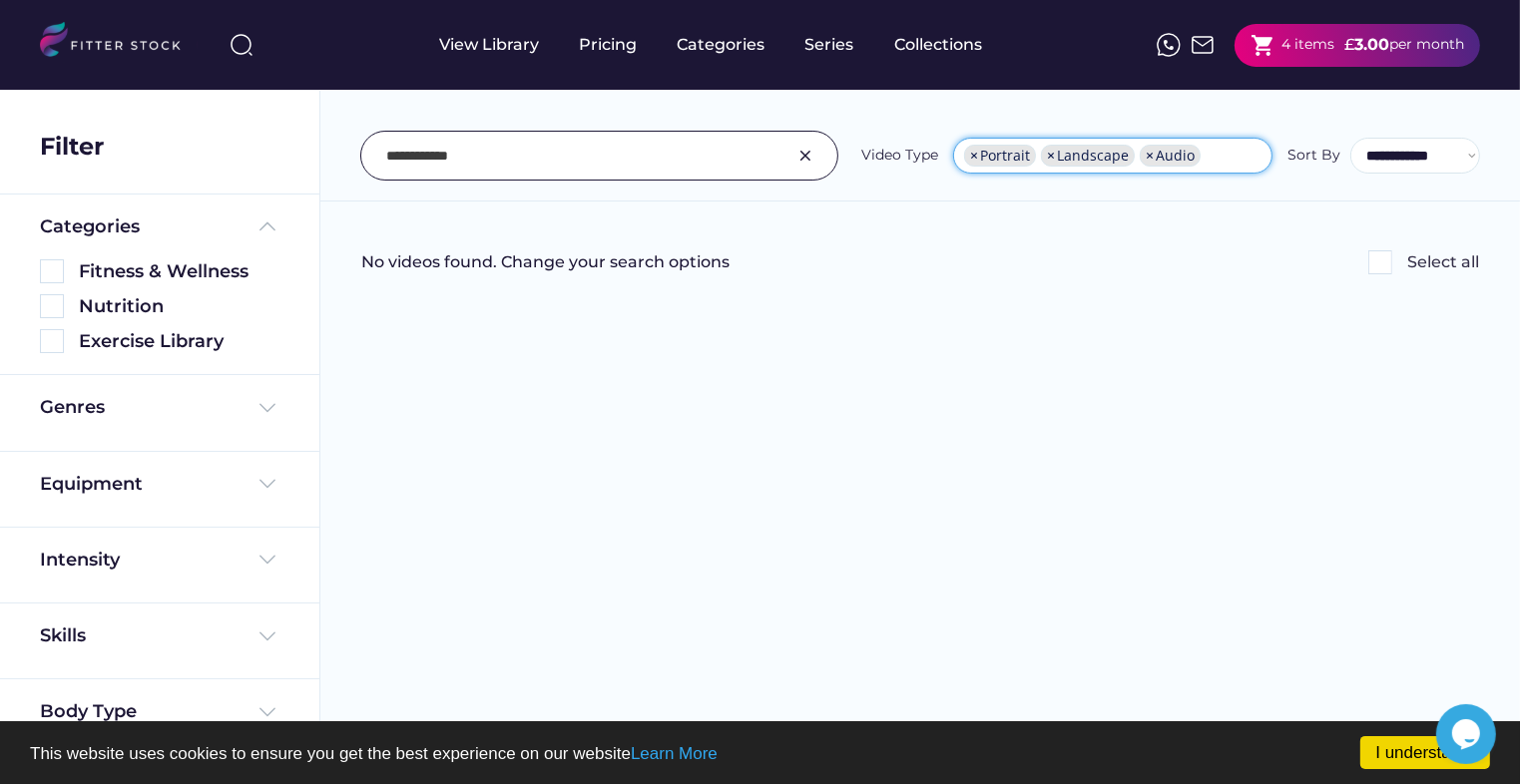 click on "×" at bounding box center [1150, 156] 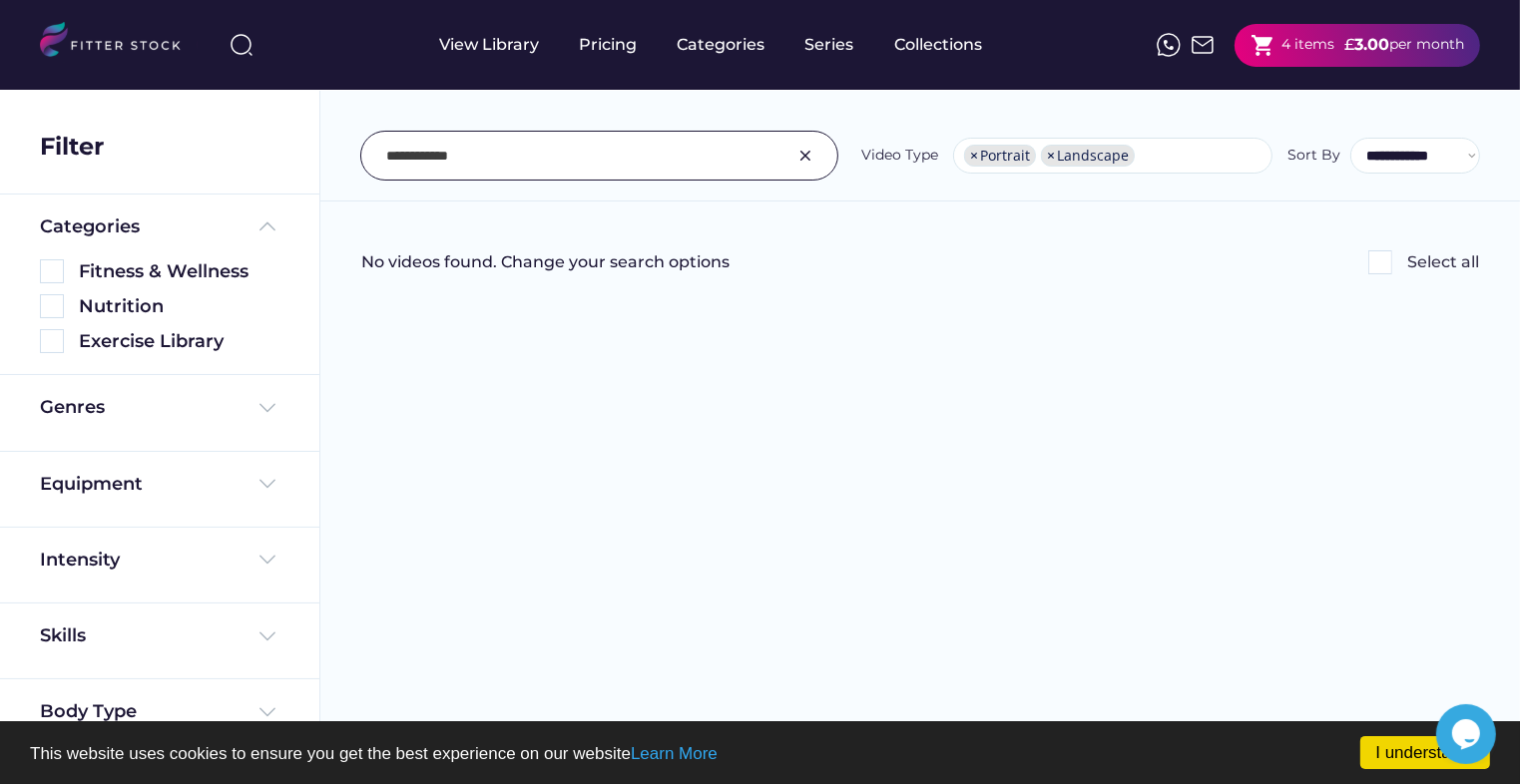 select on "**********" 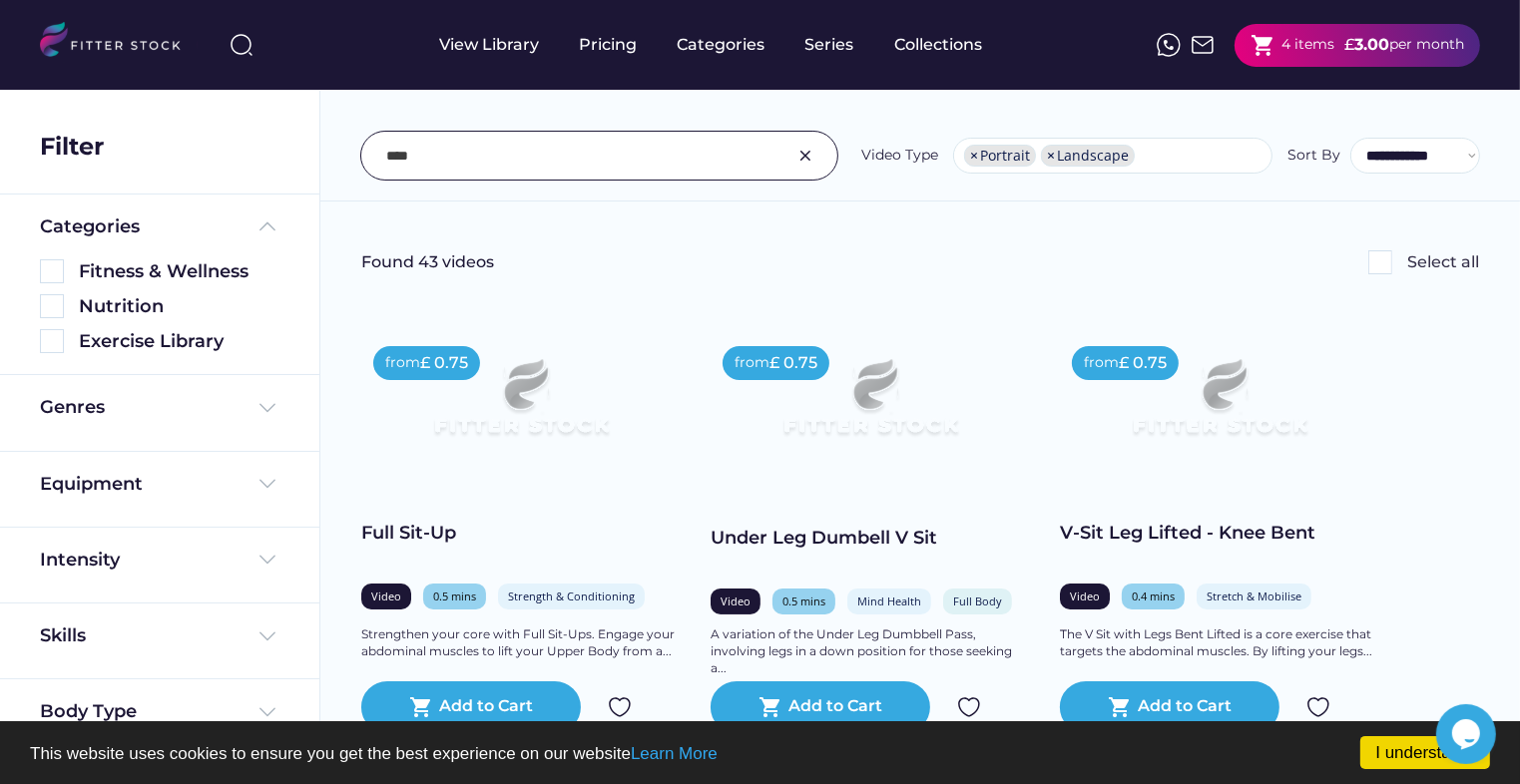 scroll, scrollTop: 199, scrollLeft: 0, axis: vertical 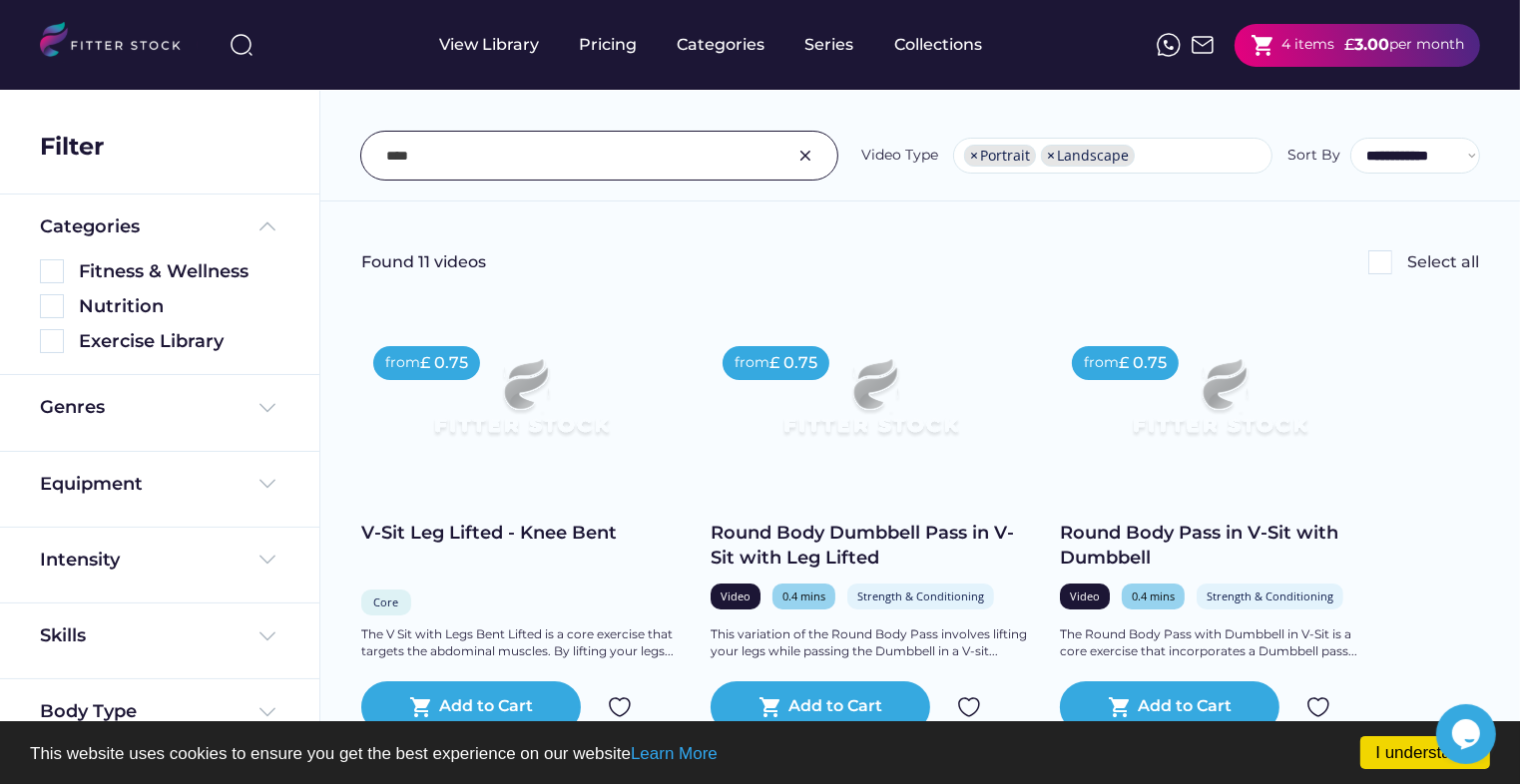 drag, startPoint x: 435, startPoint y: 155, endPoint x: 349, endPoint y: 154, distance: 86.00581 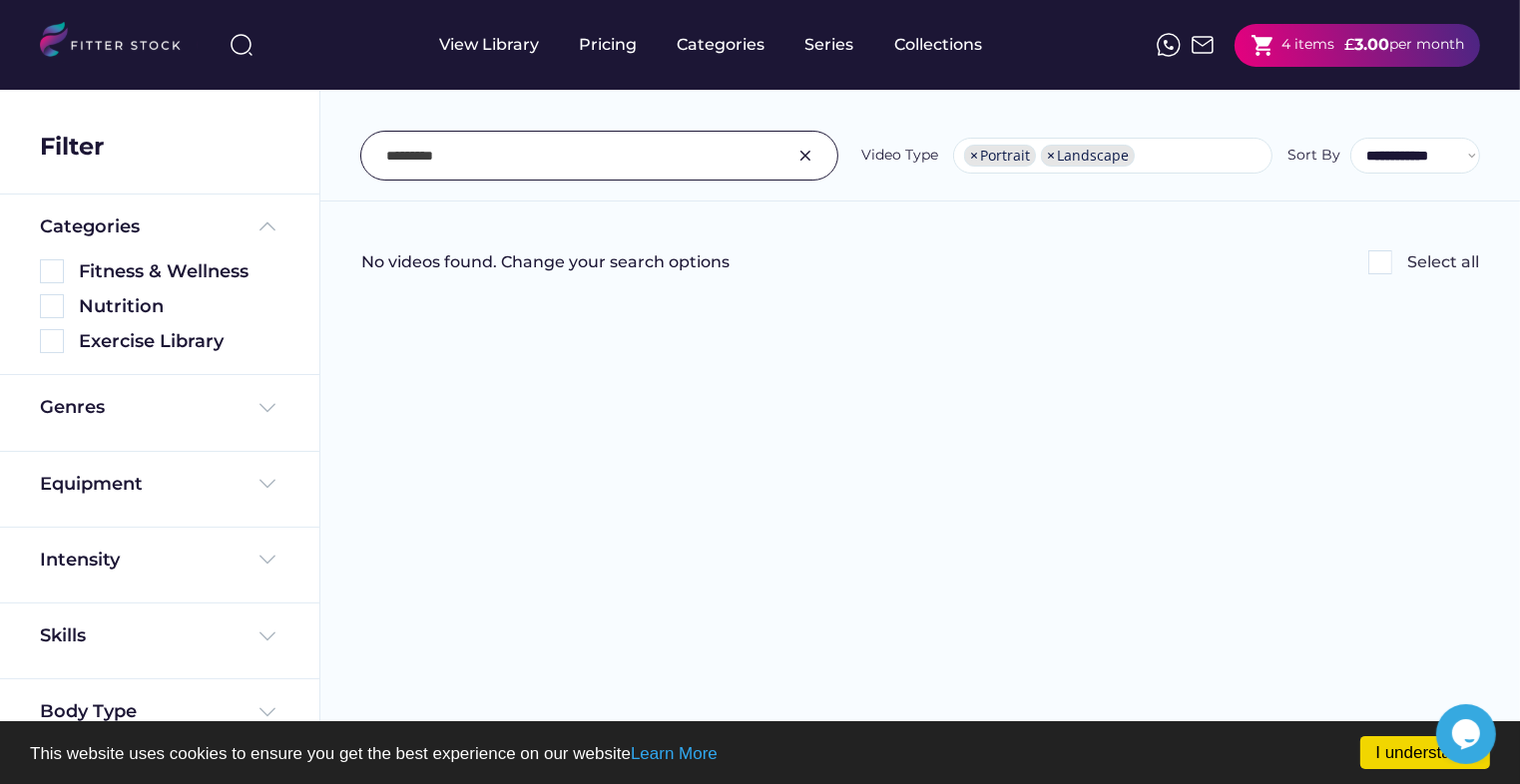 scroll, scrollTop: 0, scrollLeft: 0, axis: both 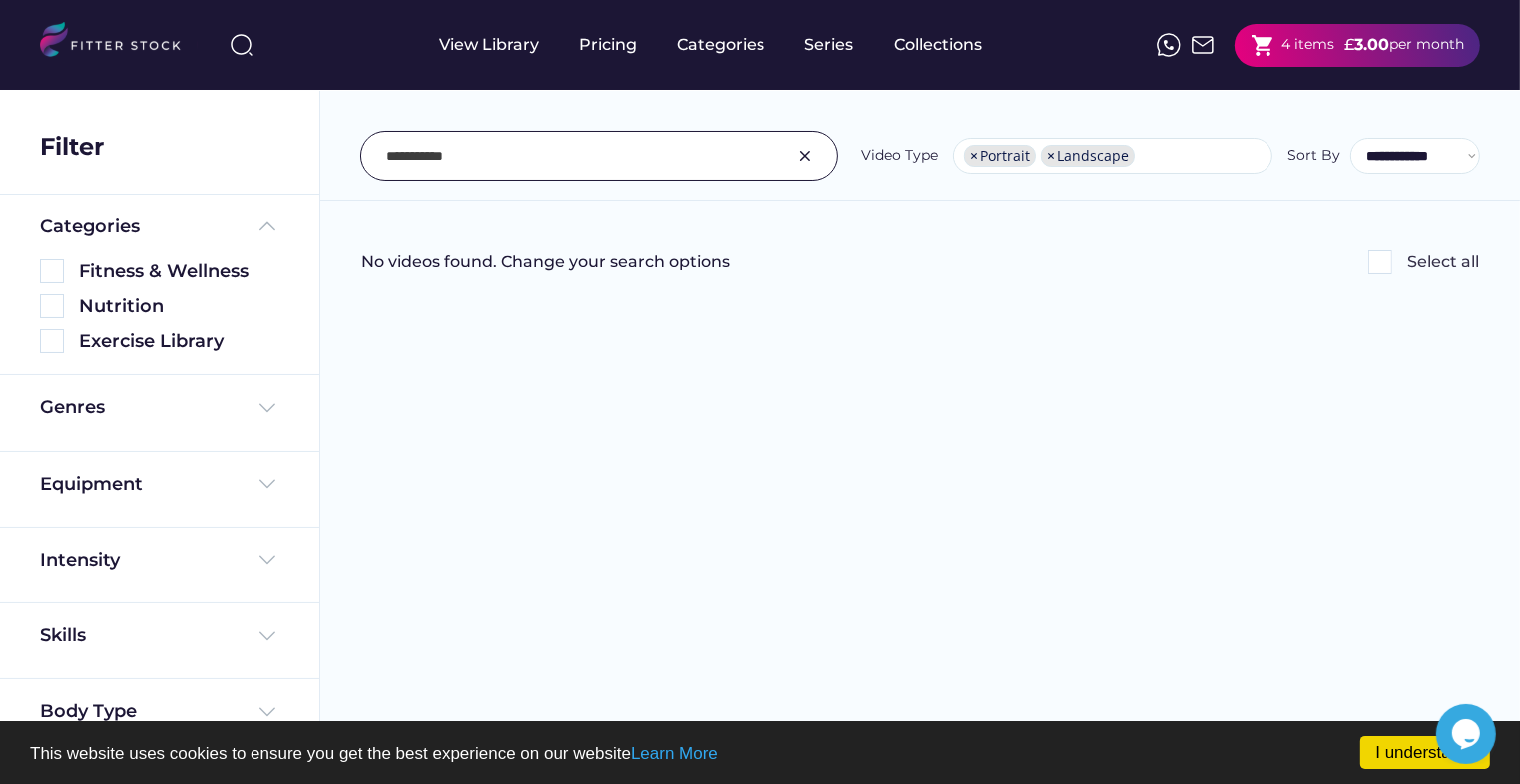 click at bounding box center [582, 156] 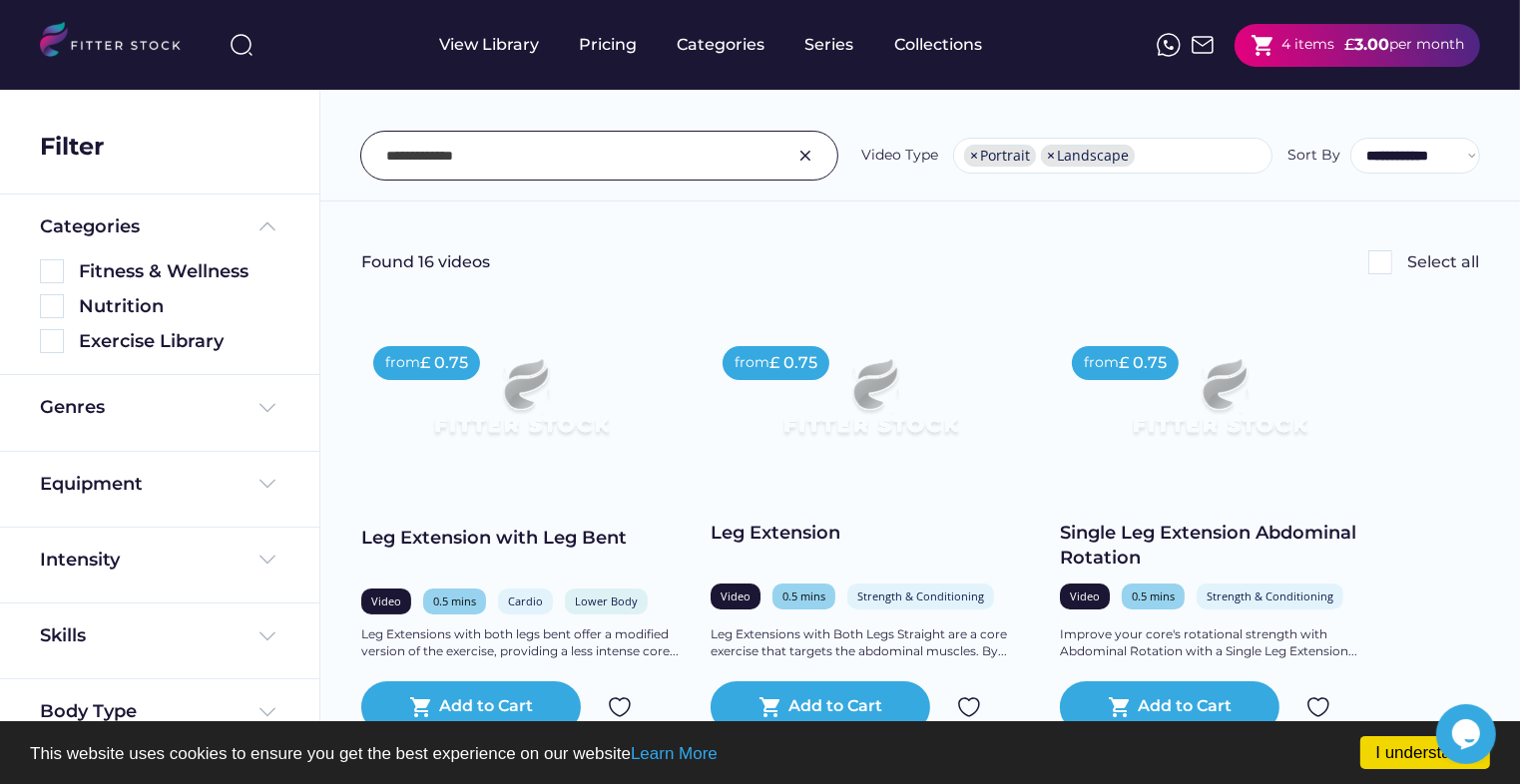 scroll, scrollTop: 0, scrollLeft: 0, axis: both 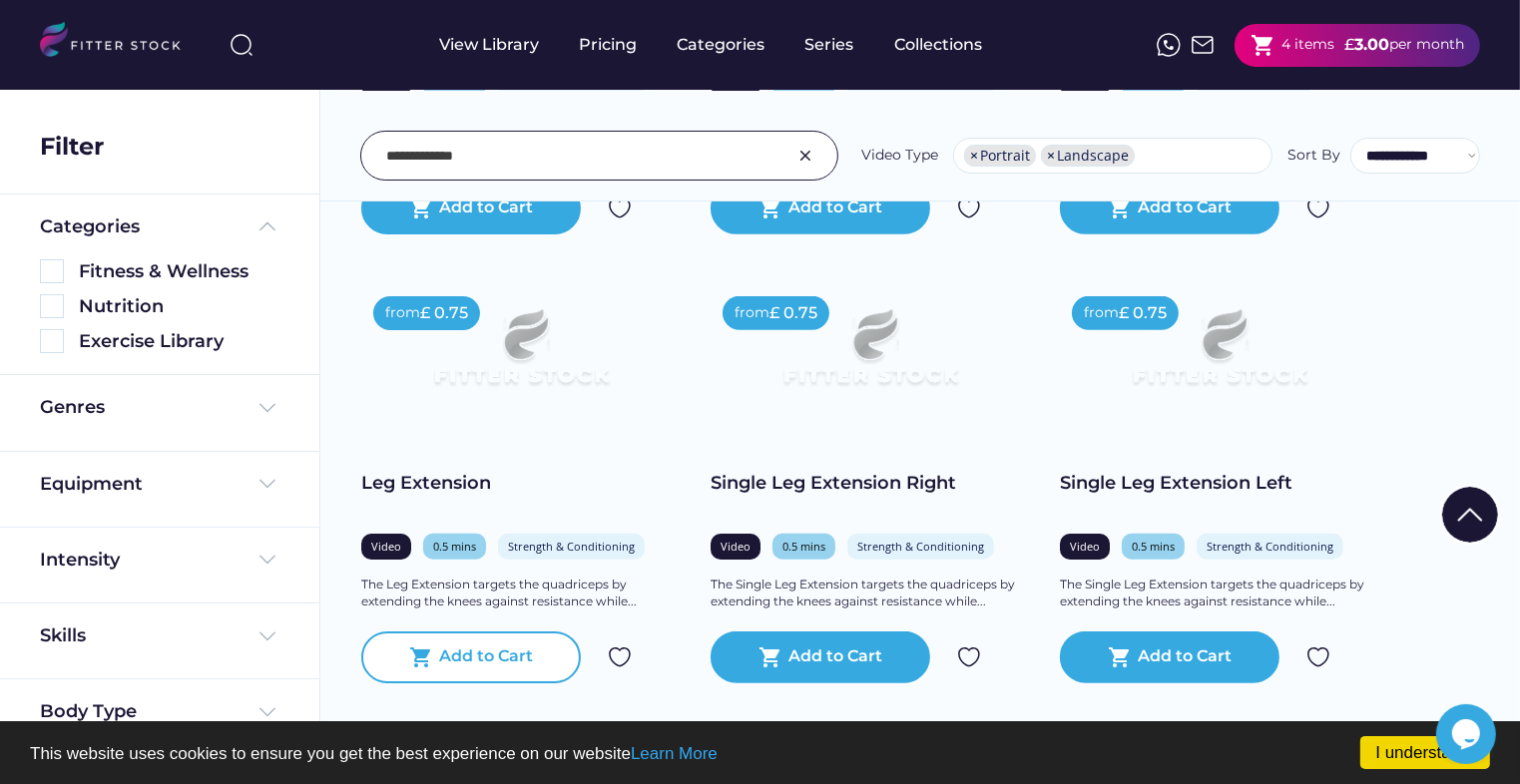 click on "Add to Cart" at bounding box center (487, 657) 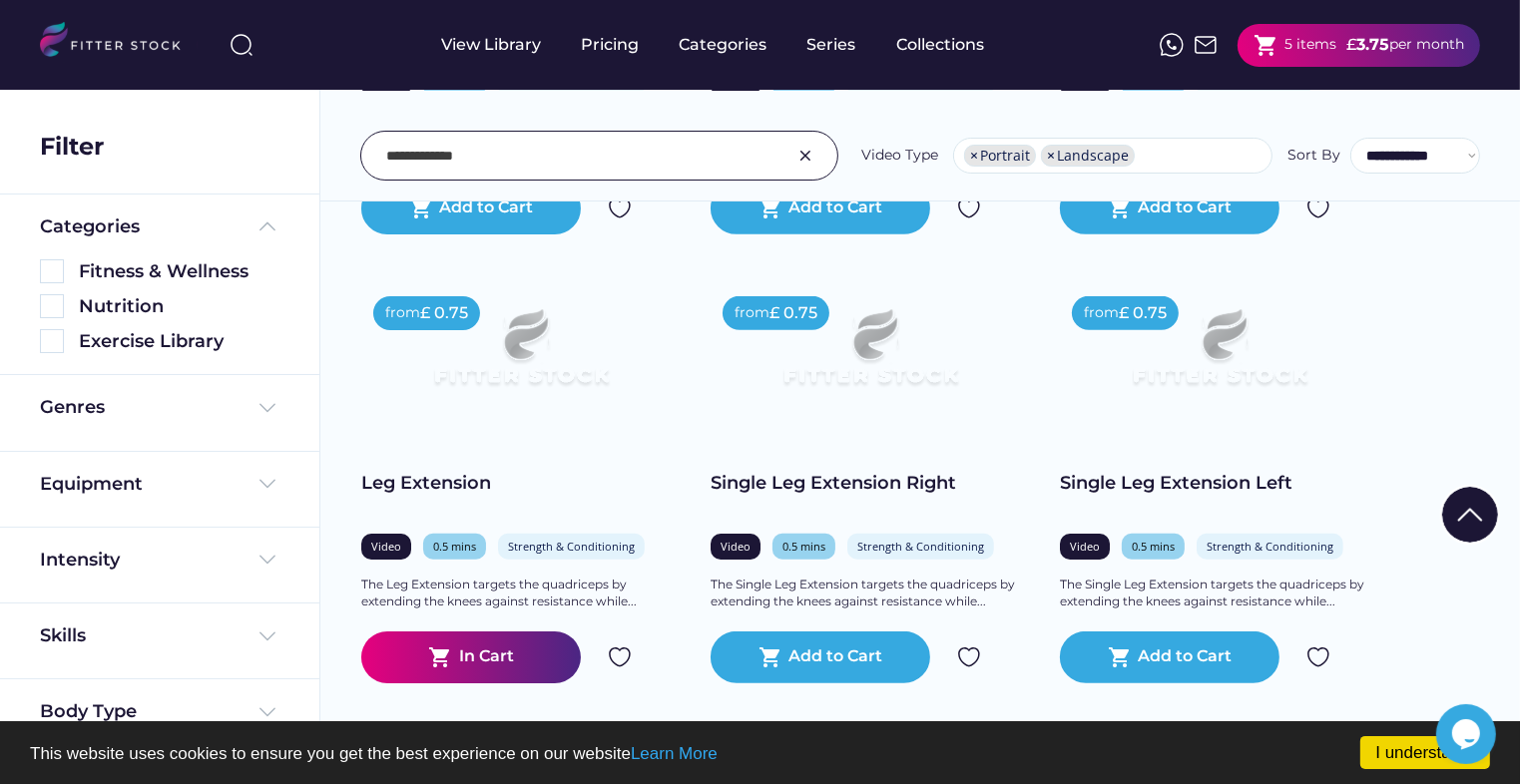 drag, startPoint x: 471, startPoint y: 158, endPoint x: 356, endPoint y: 153, distance: 115.10864 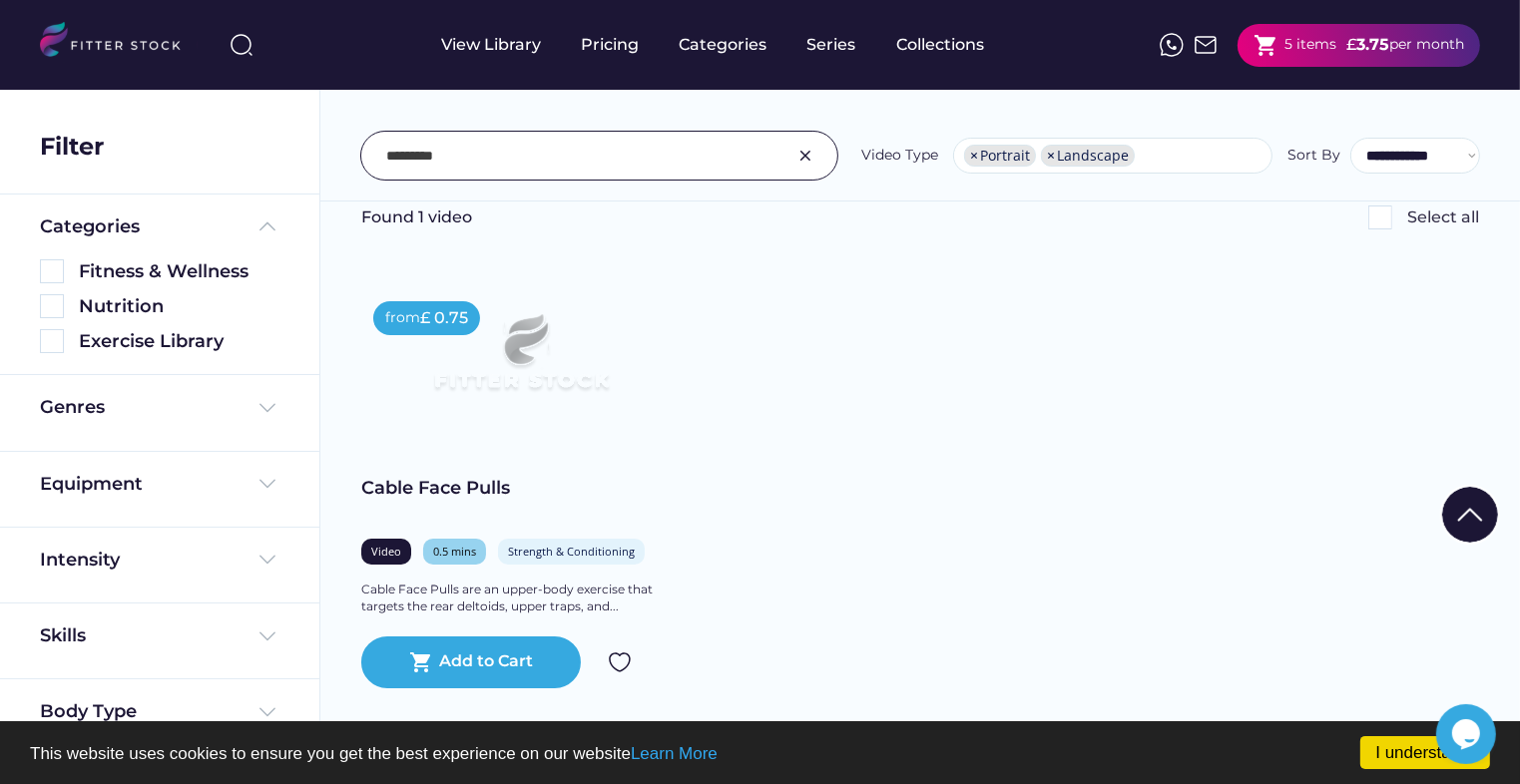 scroll, scrollTop: 0, scrollLeft: 0, axis: both 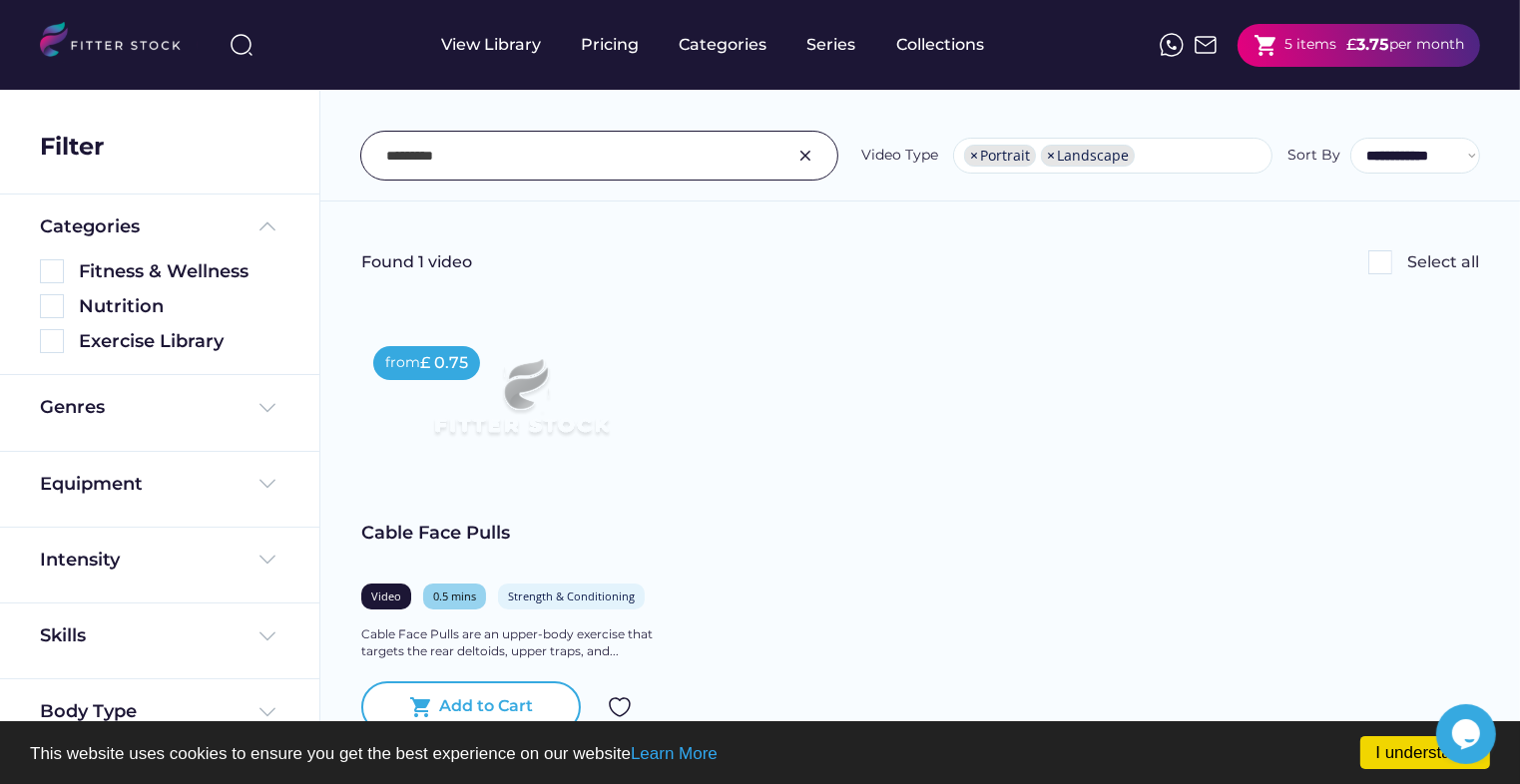 click on "Add to Cart" at bounding box center (487, 707) 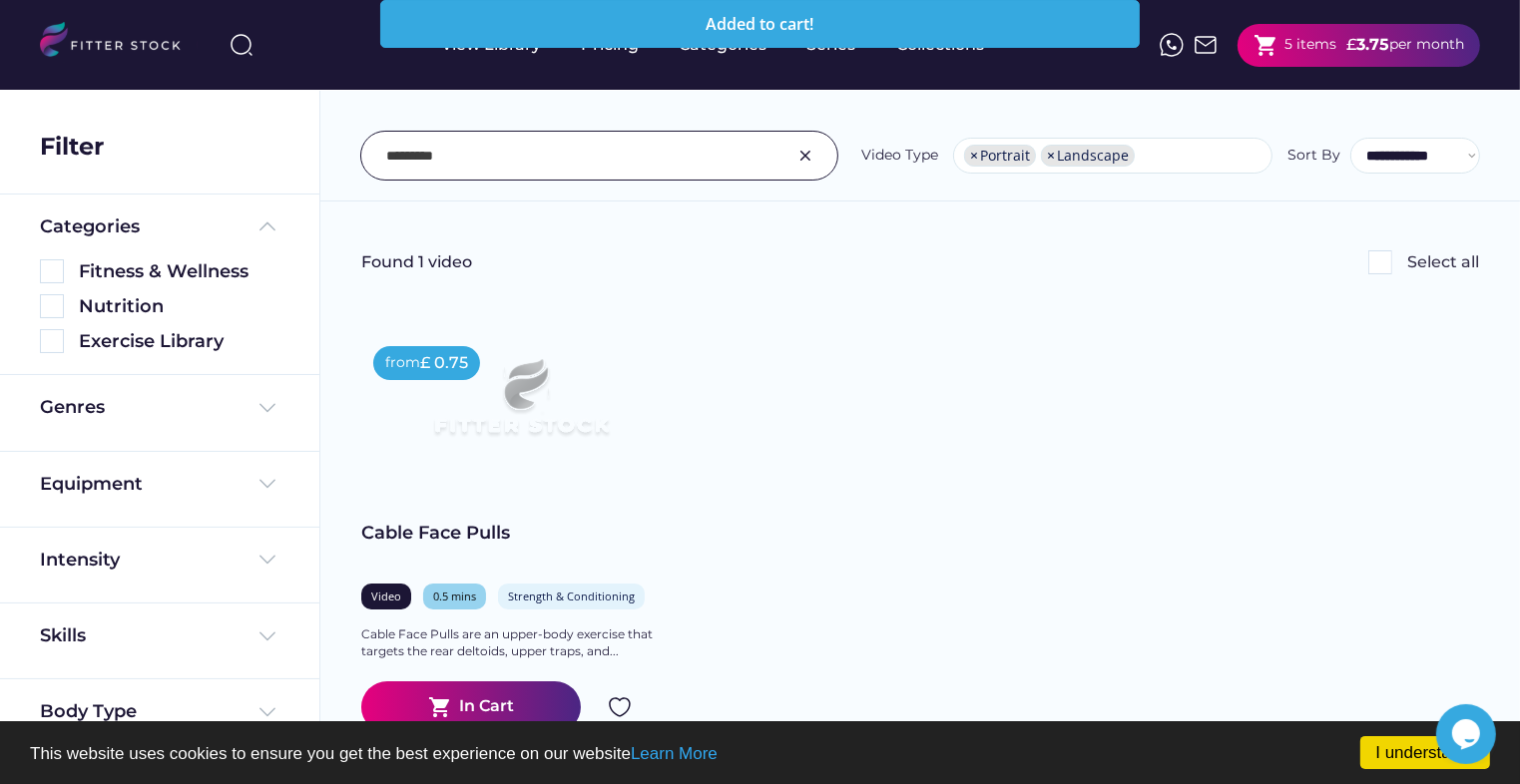click at bounding box center [582, 156] 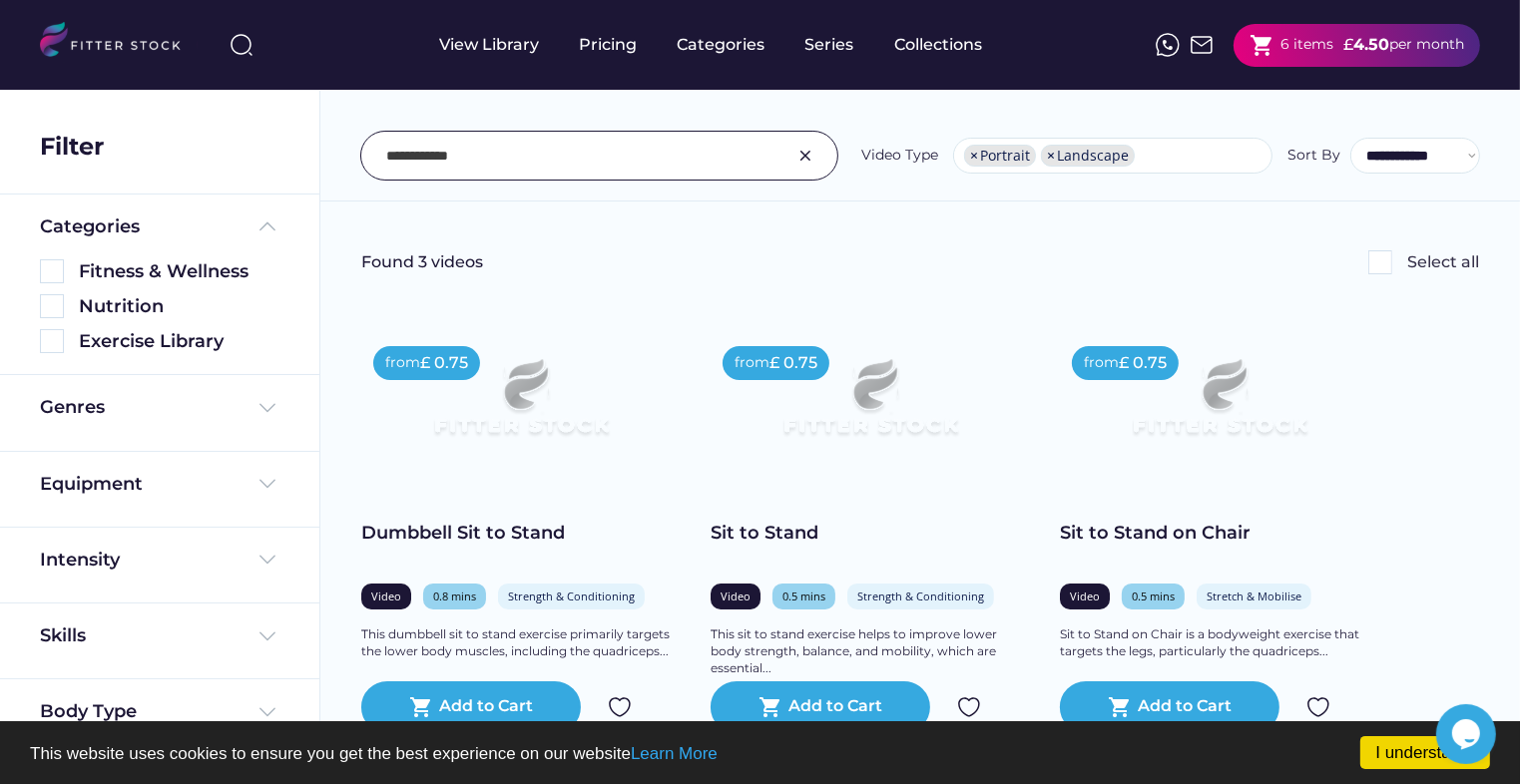 type on "**********" 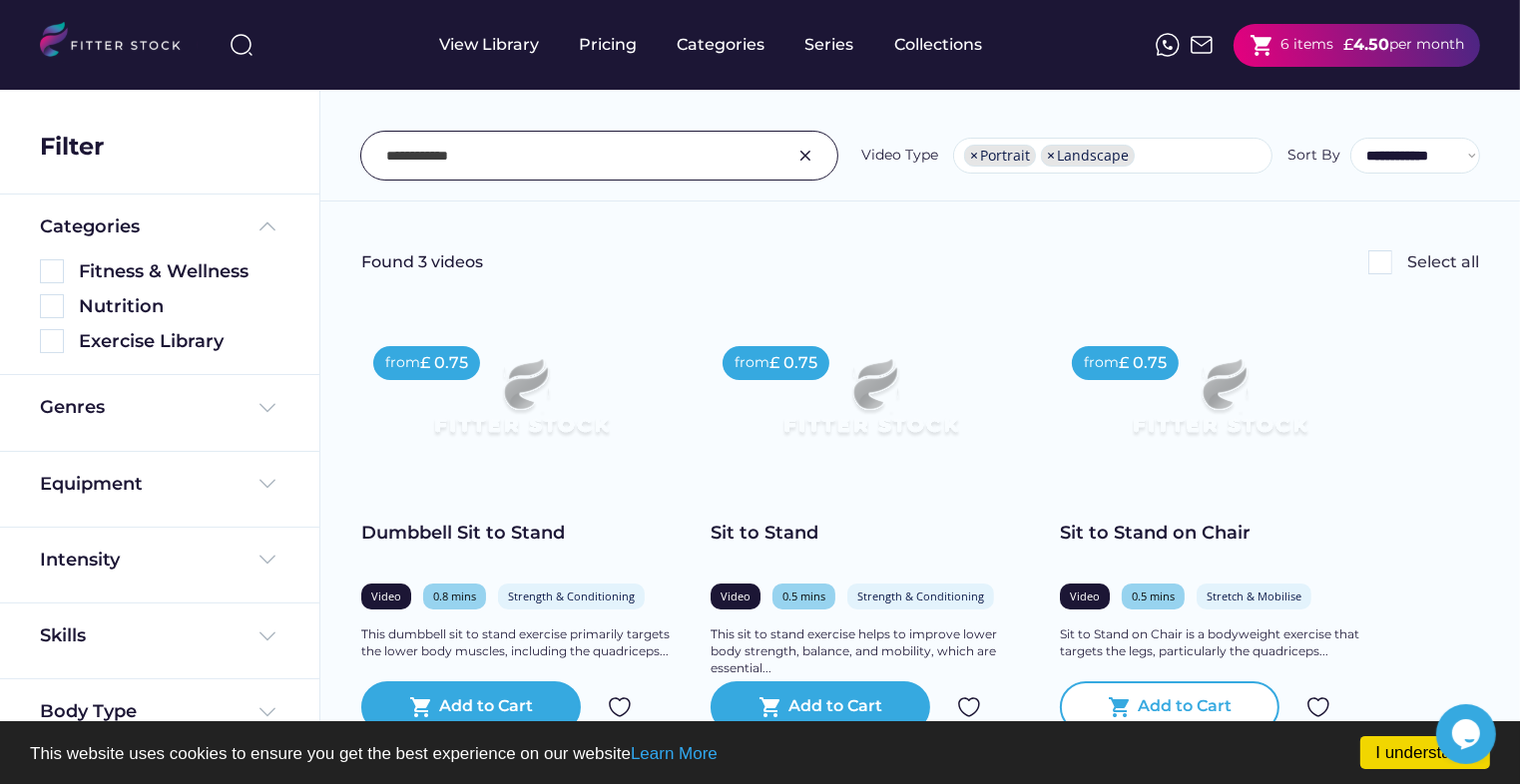 click on "Add to Cart" at bounding box center (1186, 707) 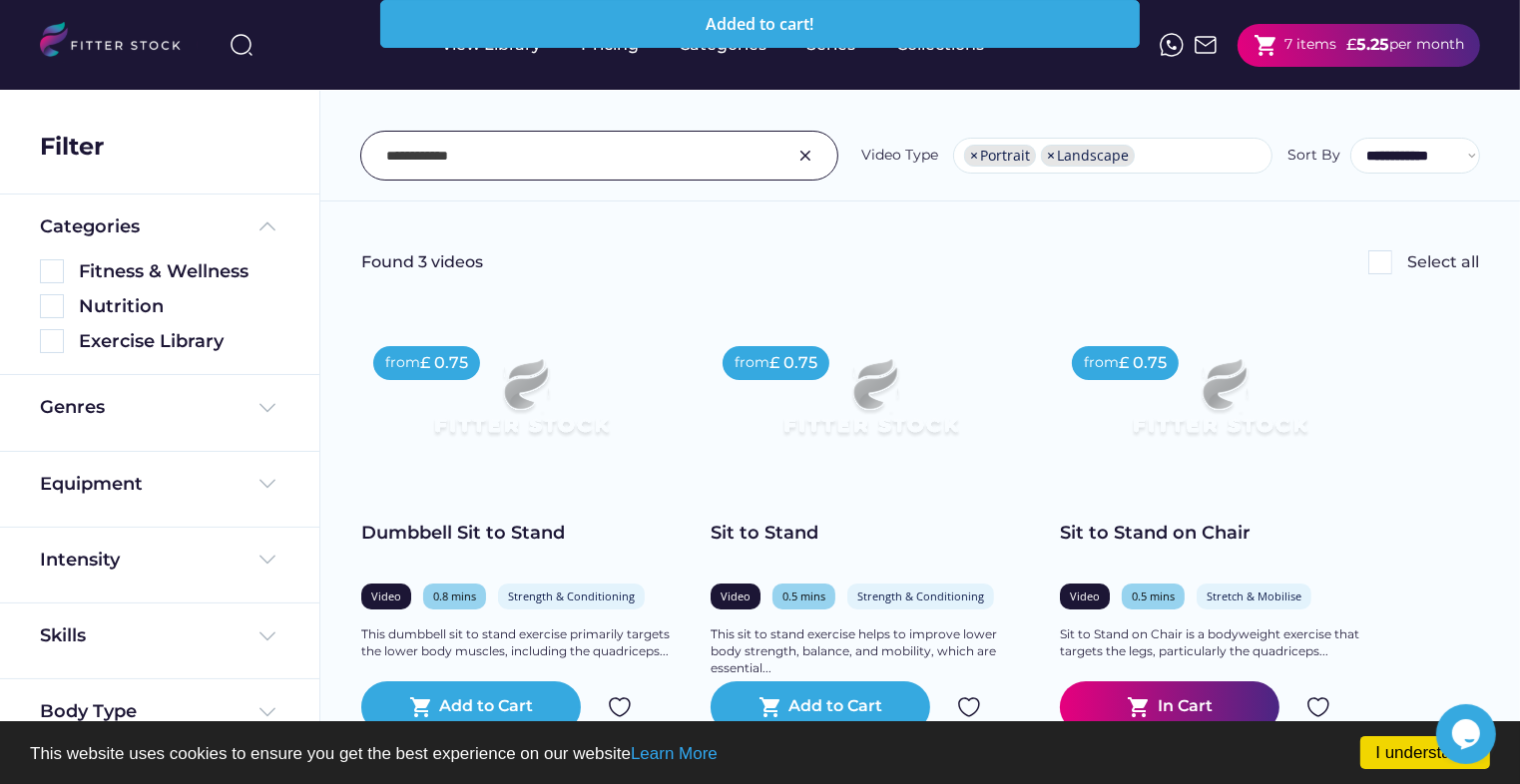 click on "7 items" at bounding box center (1310, 45) 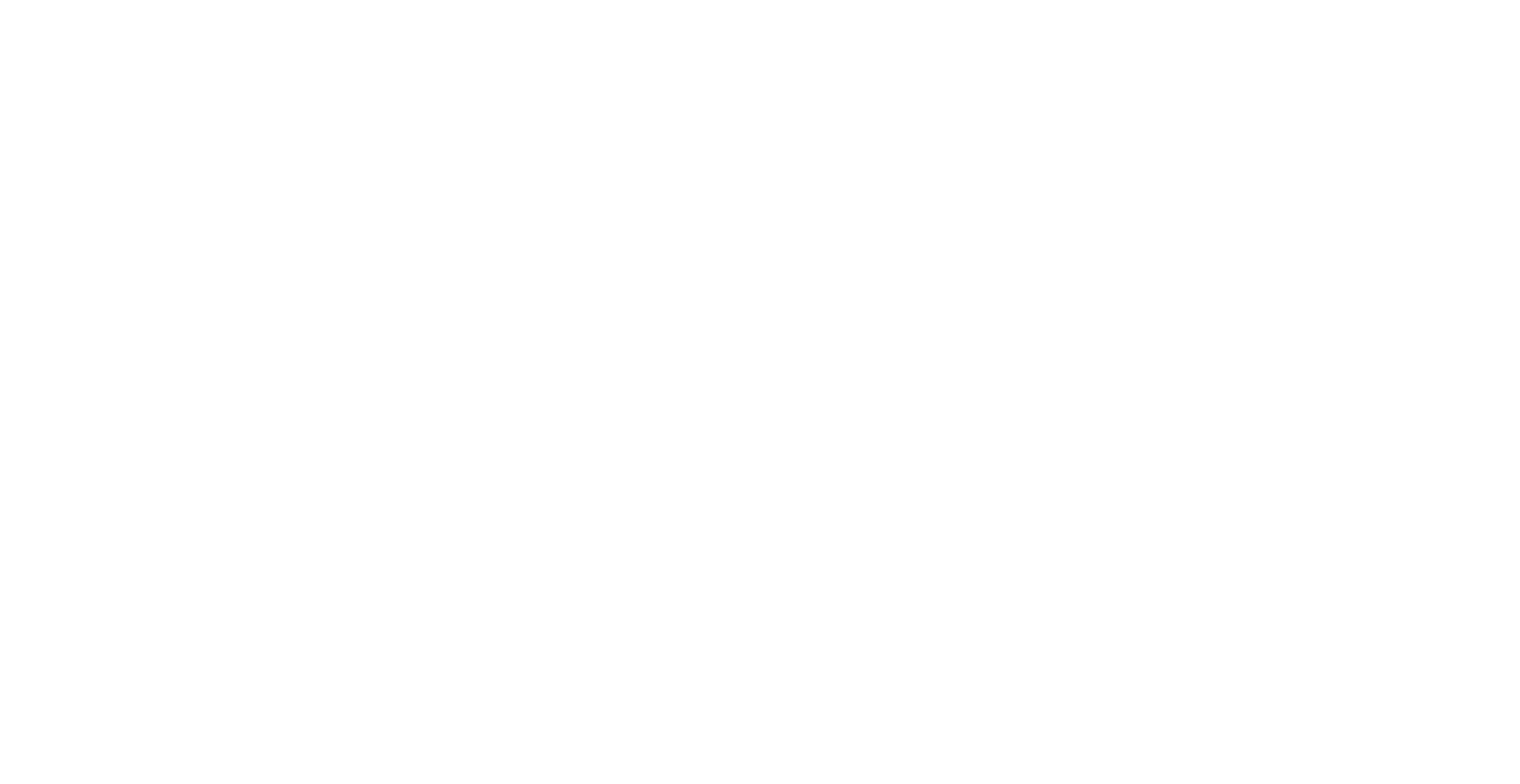 scroll, scrollTop: 0, scrollLeft: 0, axis: both 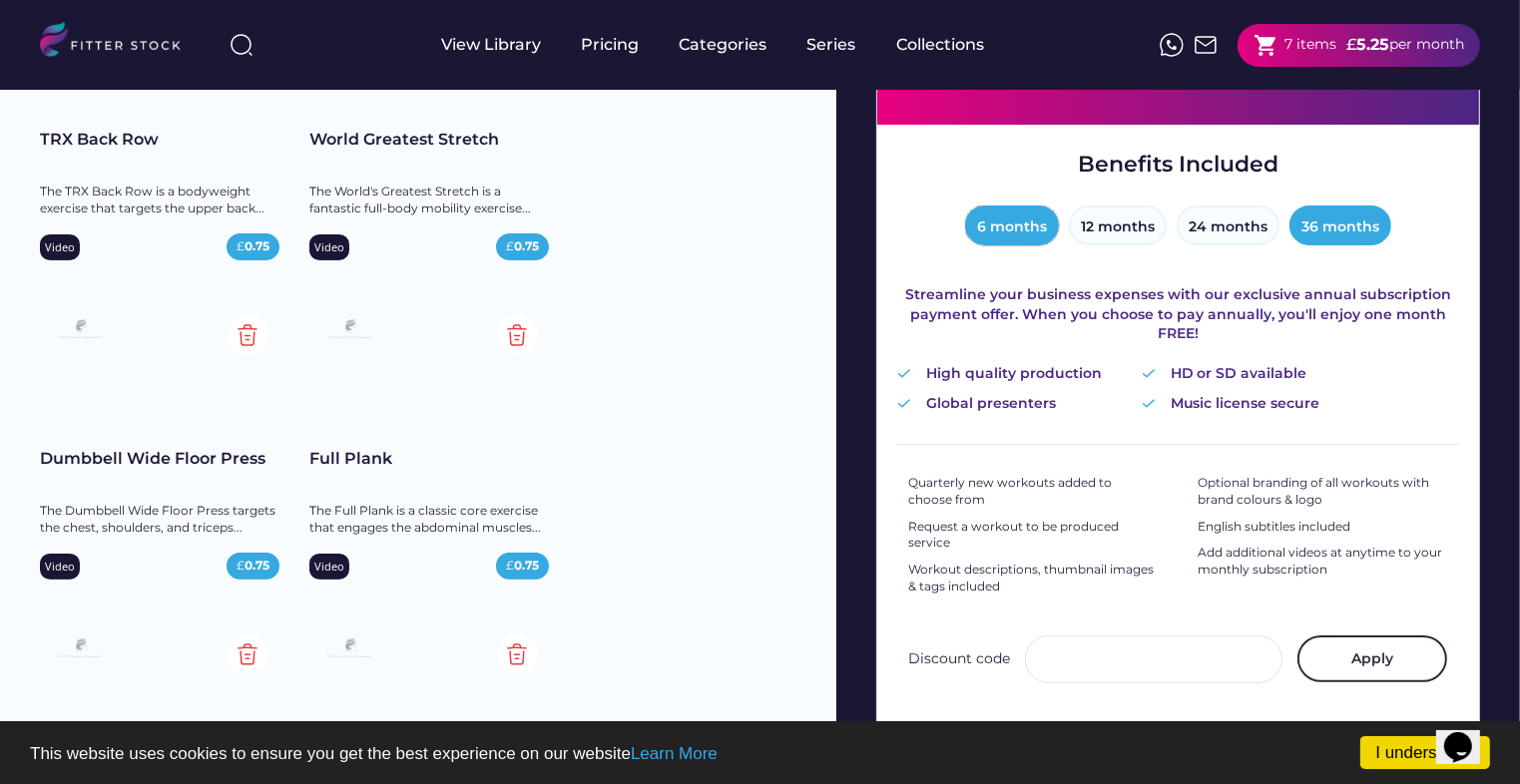 click on "6 months" at bounding box center (1012, 225) 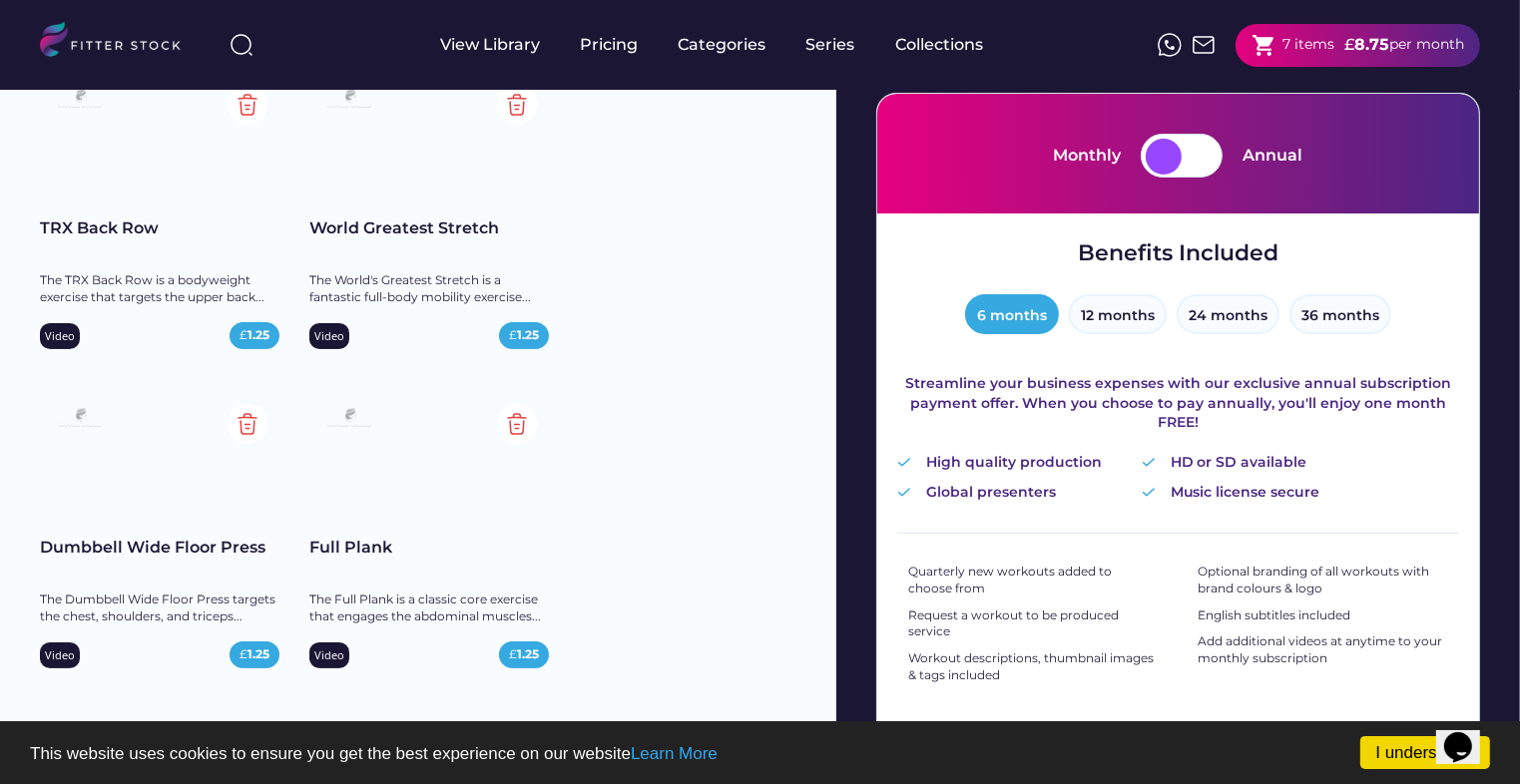 scroll, scrollTop: 199, scrollLeft: 0, axis: vertical 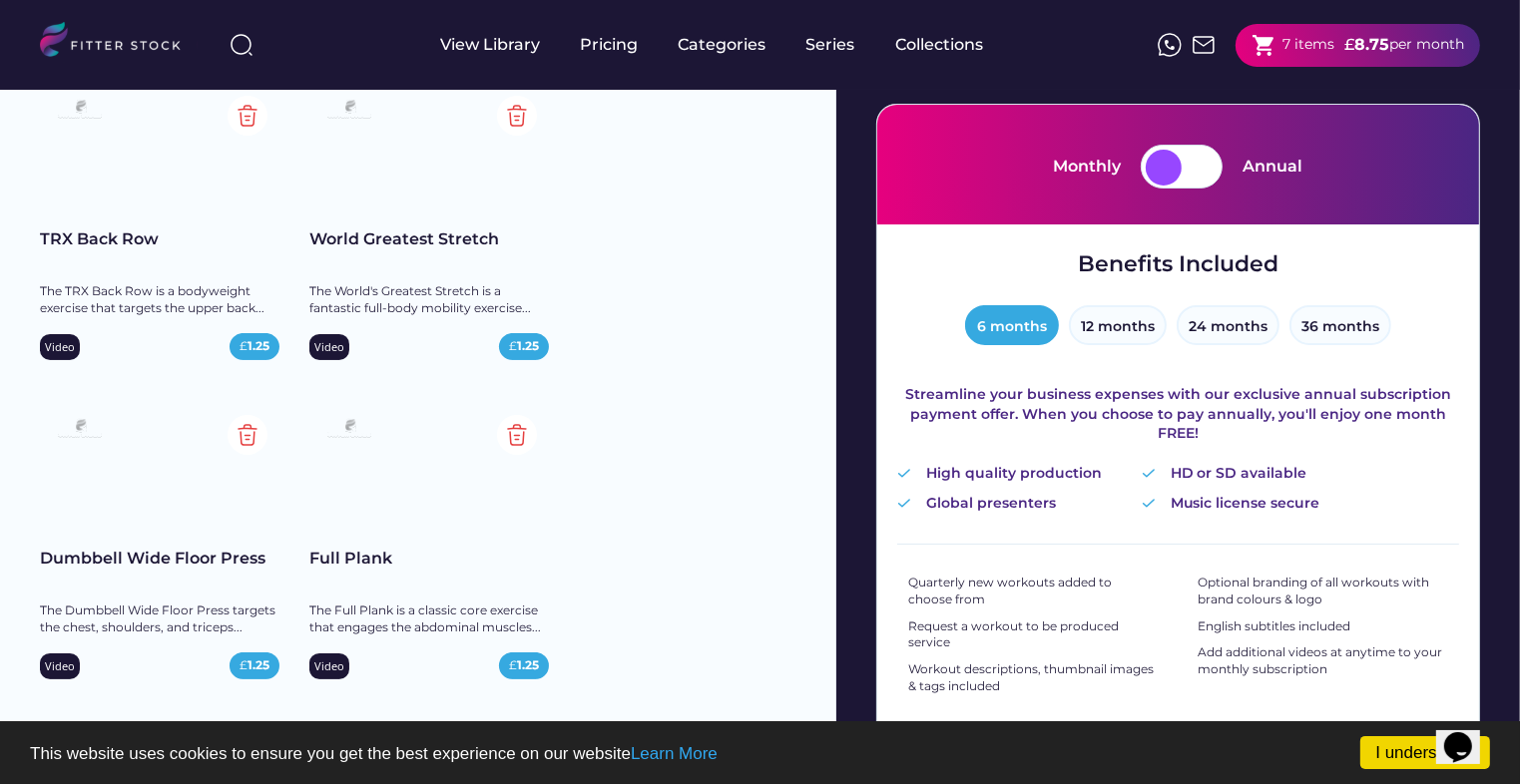 click at bounding box center [1200, 168] 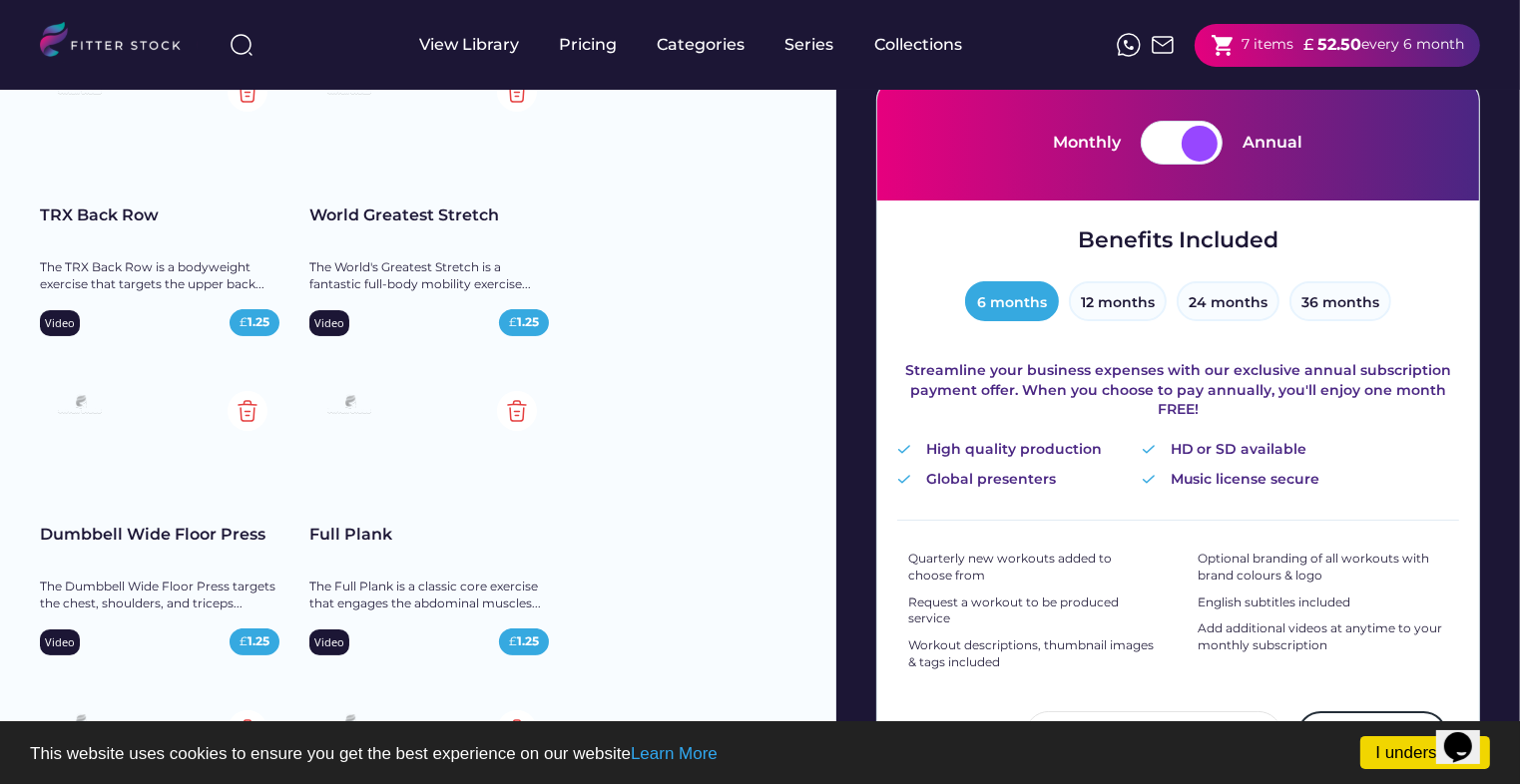 scroll, scrollTop: 399, scrollLeft: 0, axis: vertical 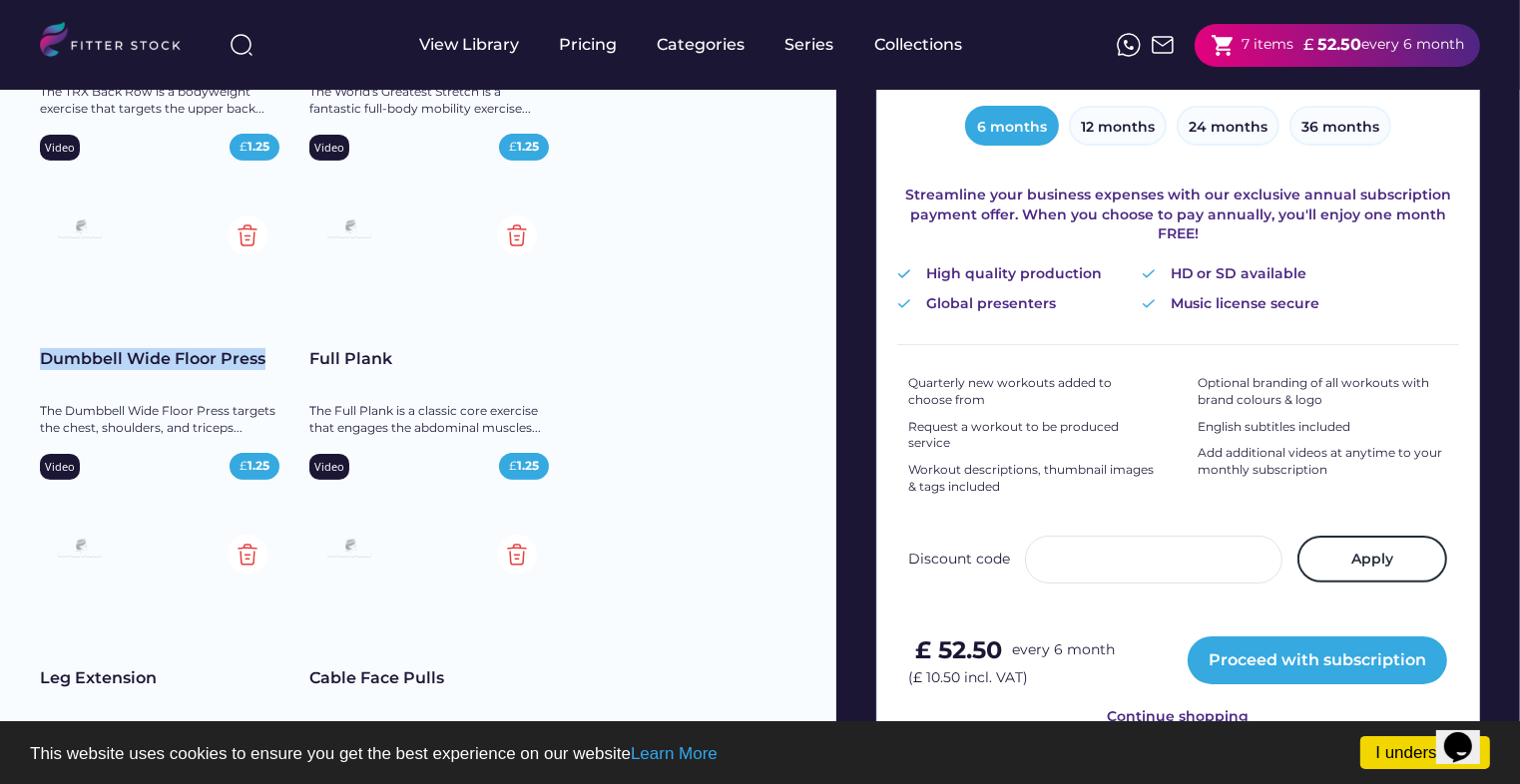 drag, startPoint x: 40, startPoint y: 357, endPoint x: 272, endPoint y: 364, distance: 232.10558 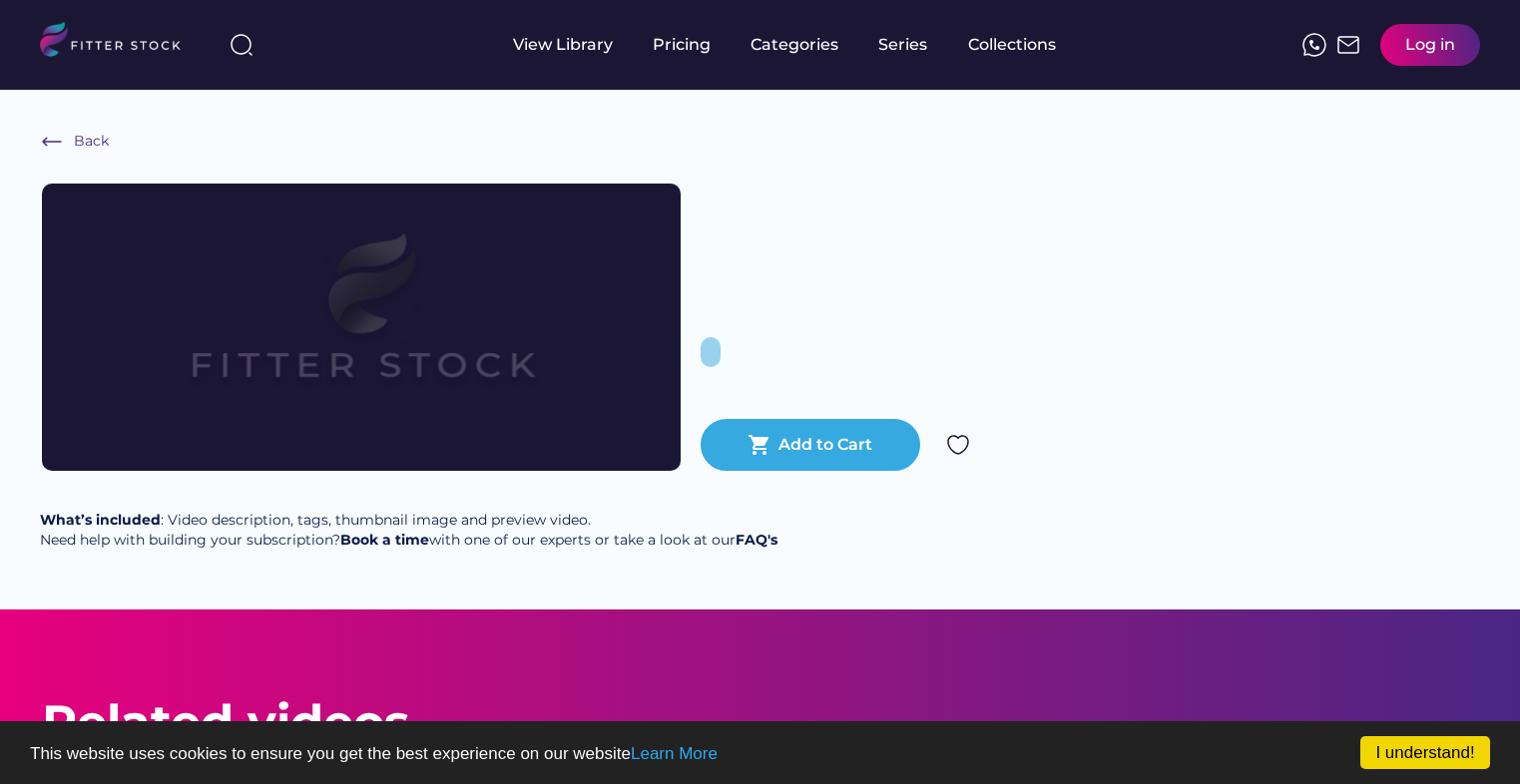 scroll, scrollTop: 0, scrollLeft: 0, axis: both 